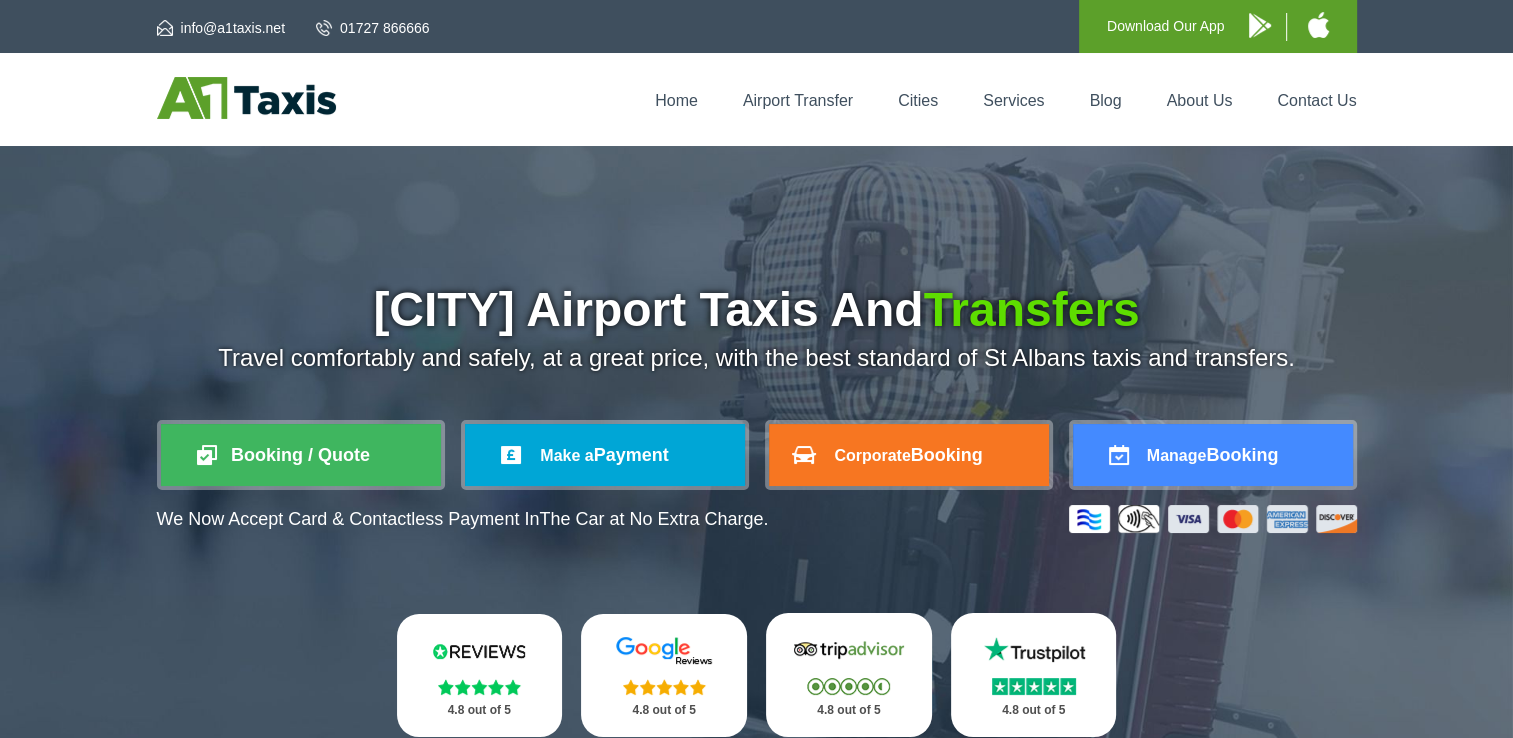 scroll, scrollTop: 0, scrollLeft: 0, axis: both 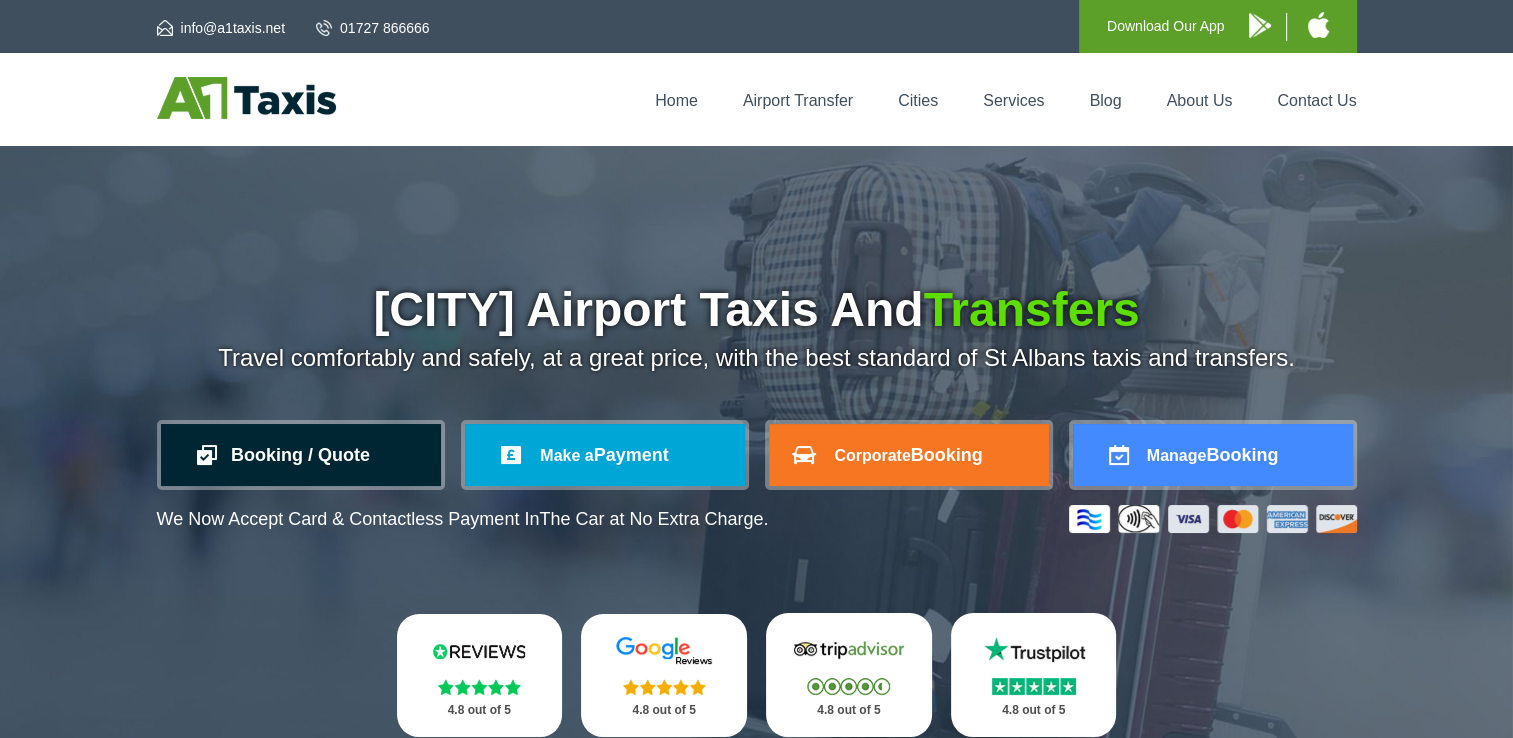 click on "Booking / Quote" at bounding box center (301, 455) 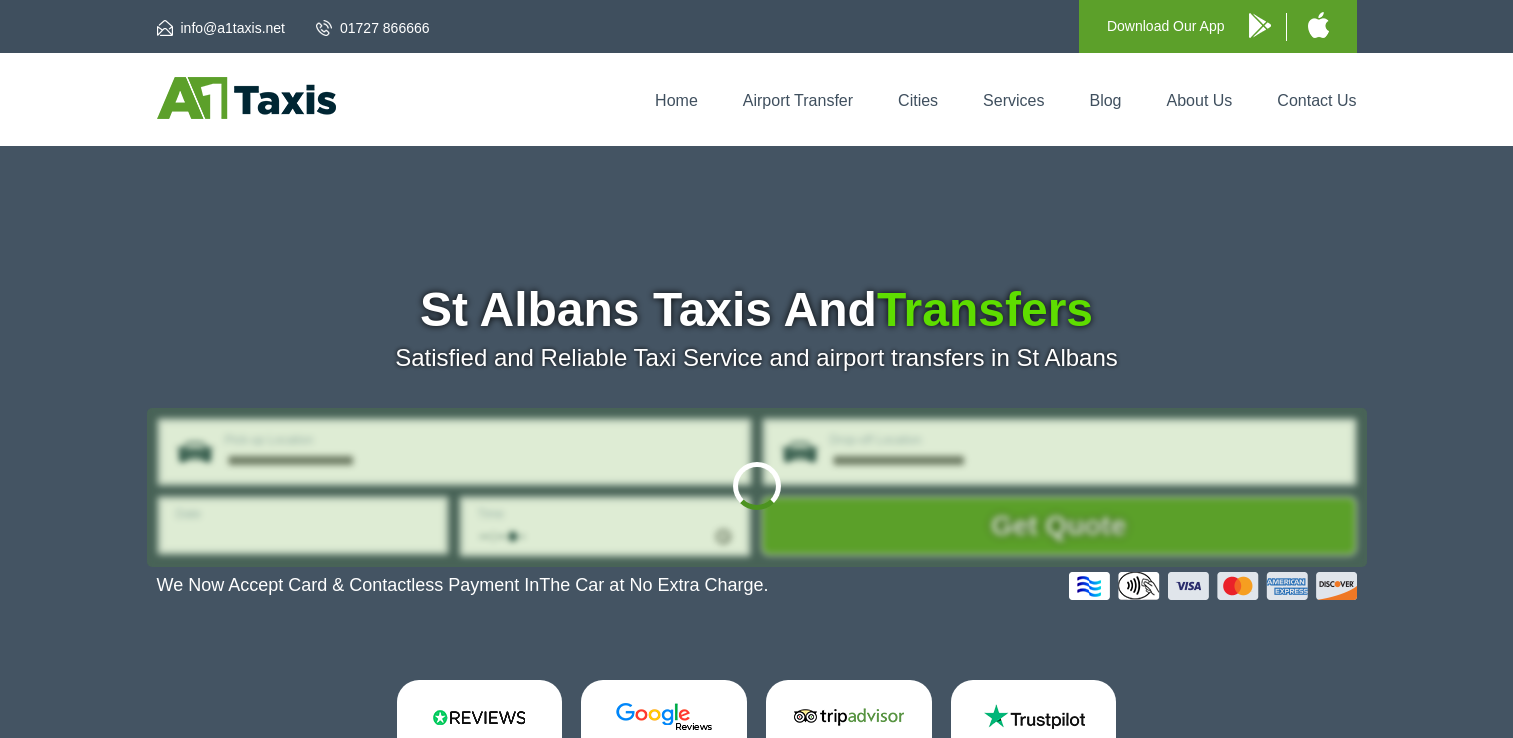 scroll, scrollTop: 0, scrollLeft: 0, axis: both 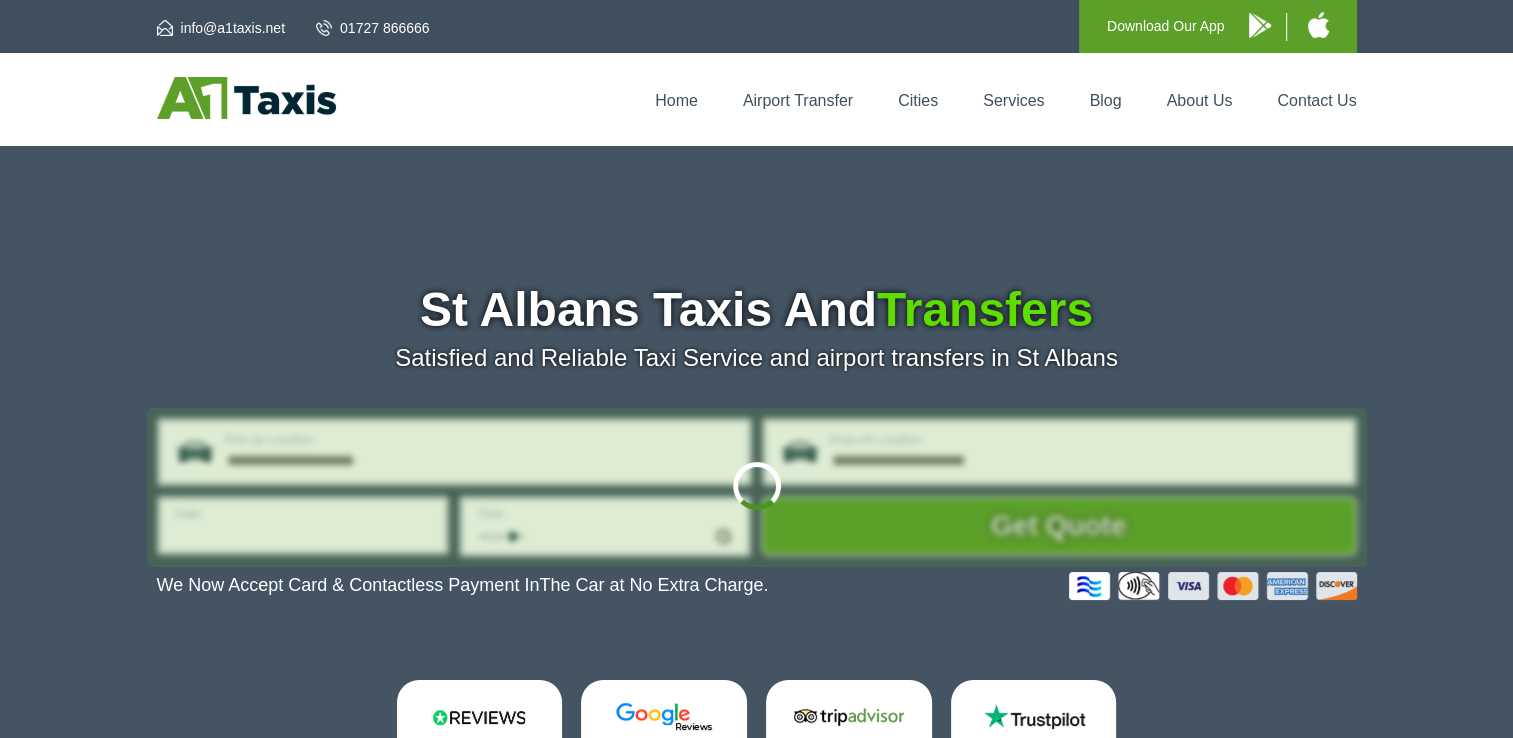 type on "**********" 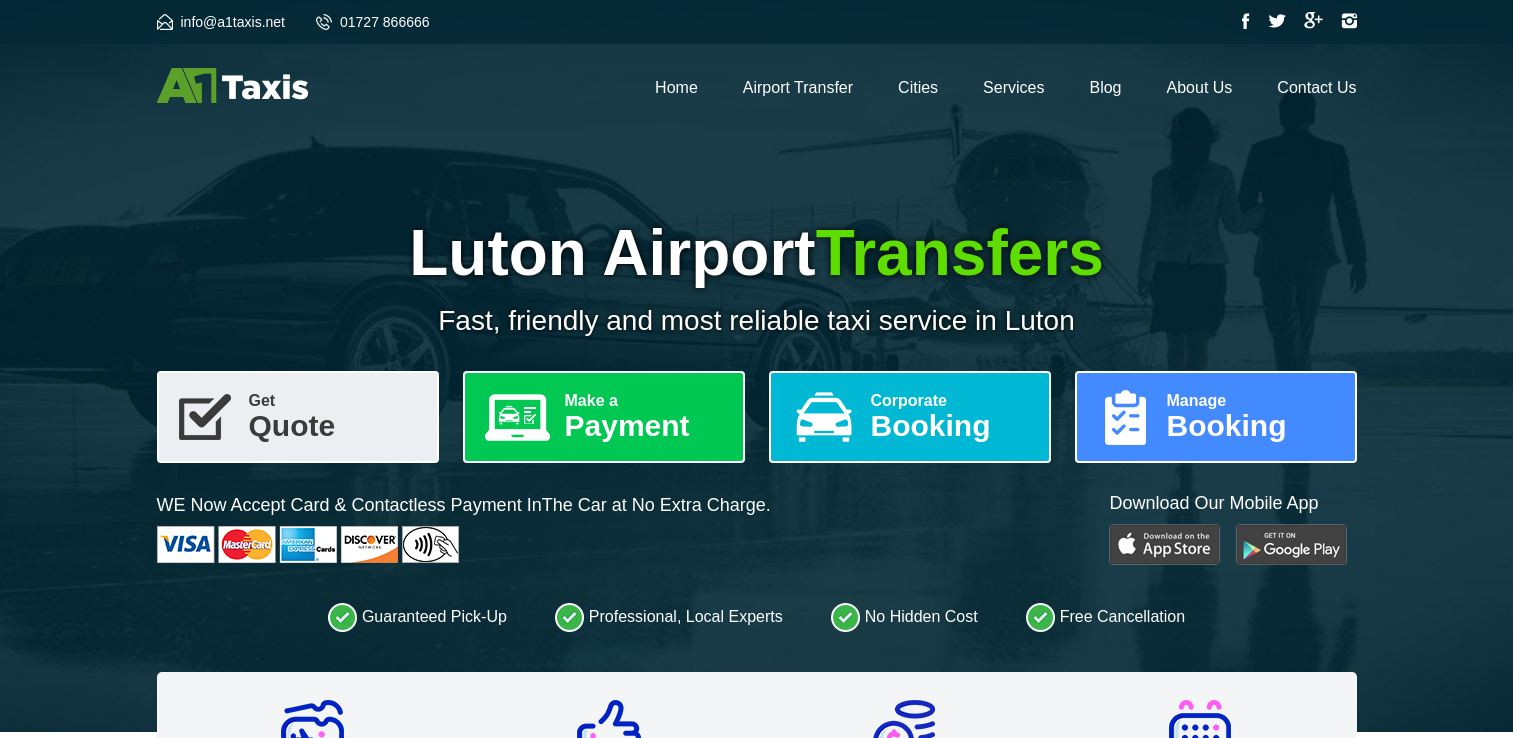 scroll, scrollTop: 0, scrollLeft: 0, axis: both 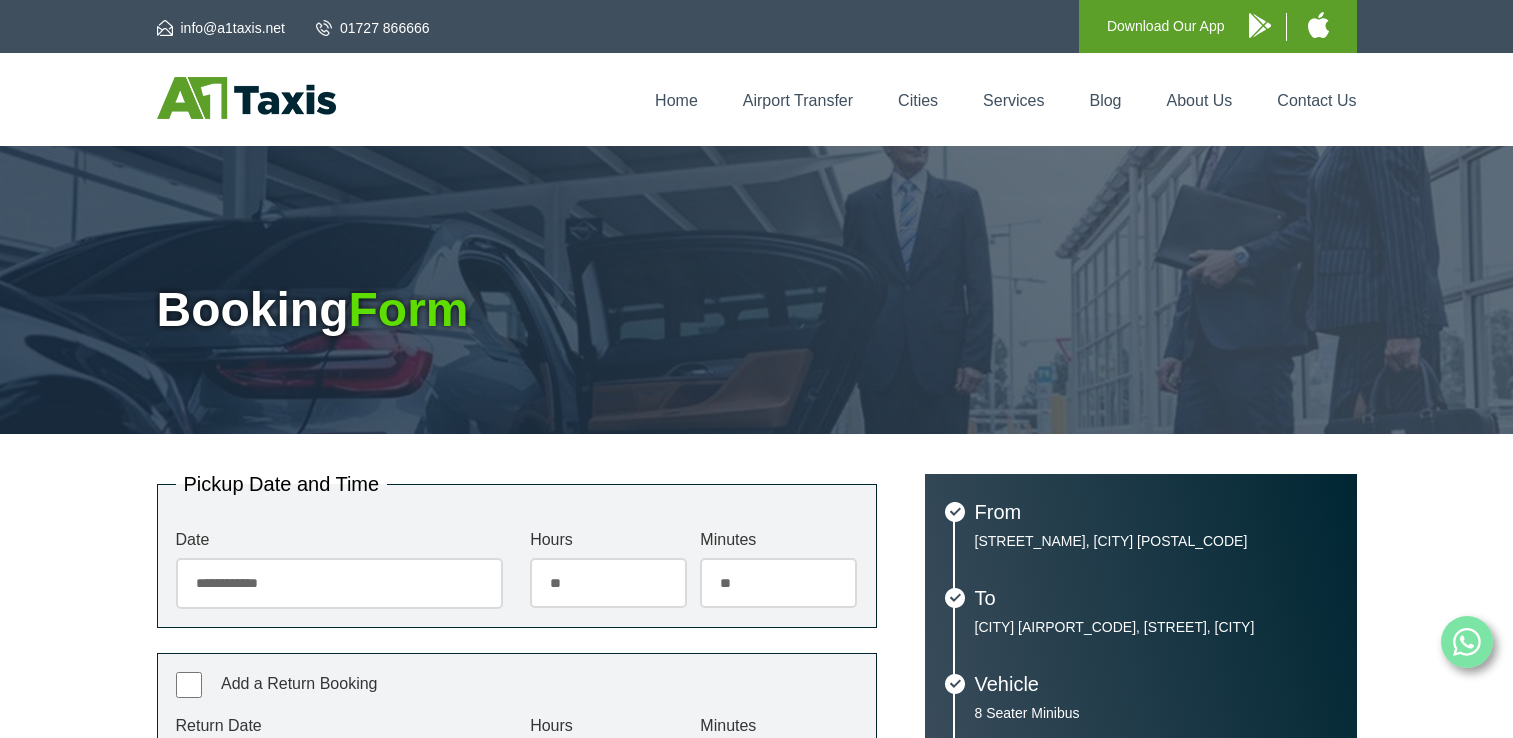 select on "**" 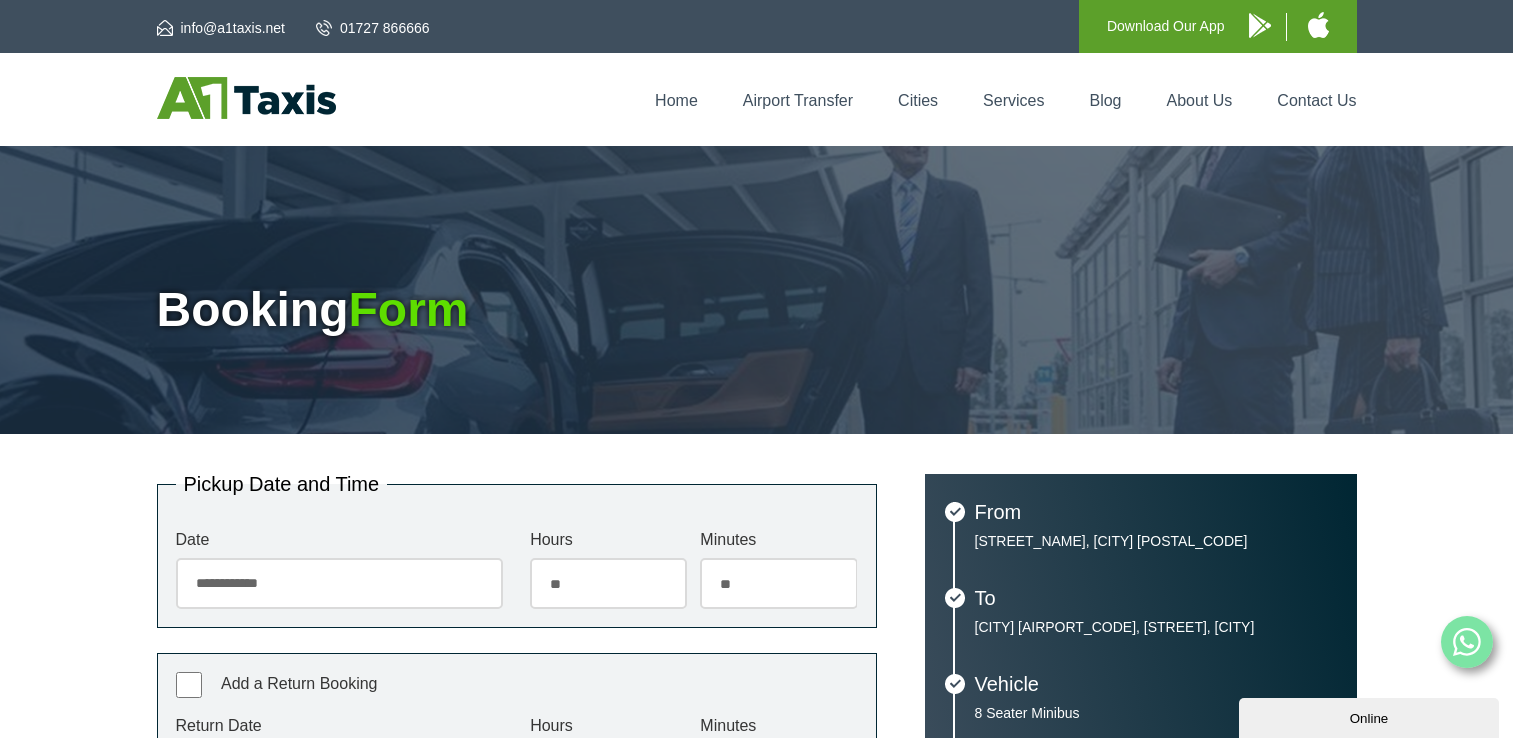 scroll, scrollTop: 714, scrollLeft: 0, axis: vertical 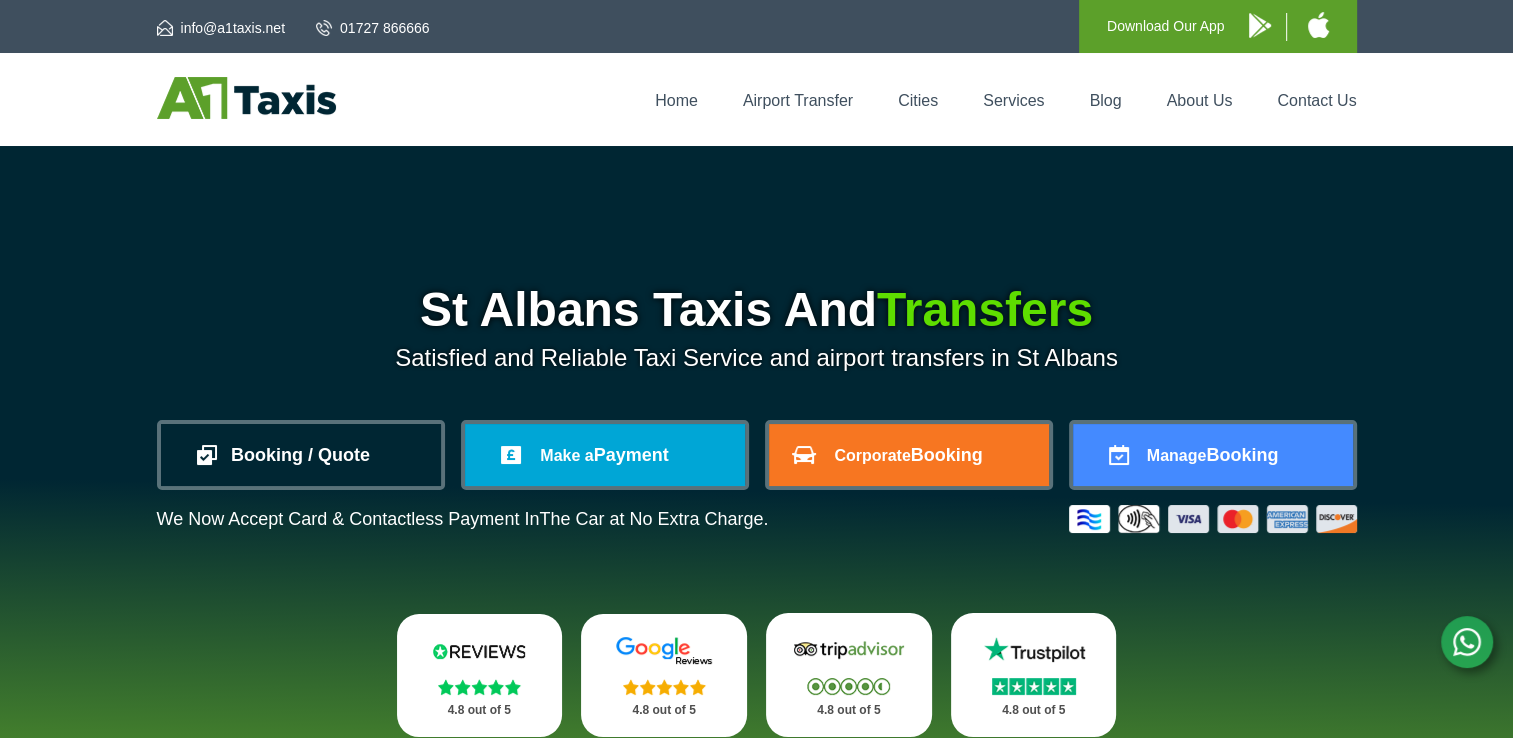 click on "Booking / Quote" at bounding box center [301, 455] 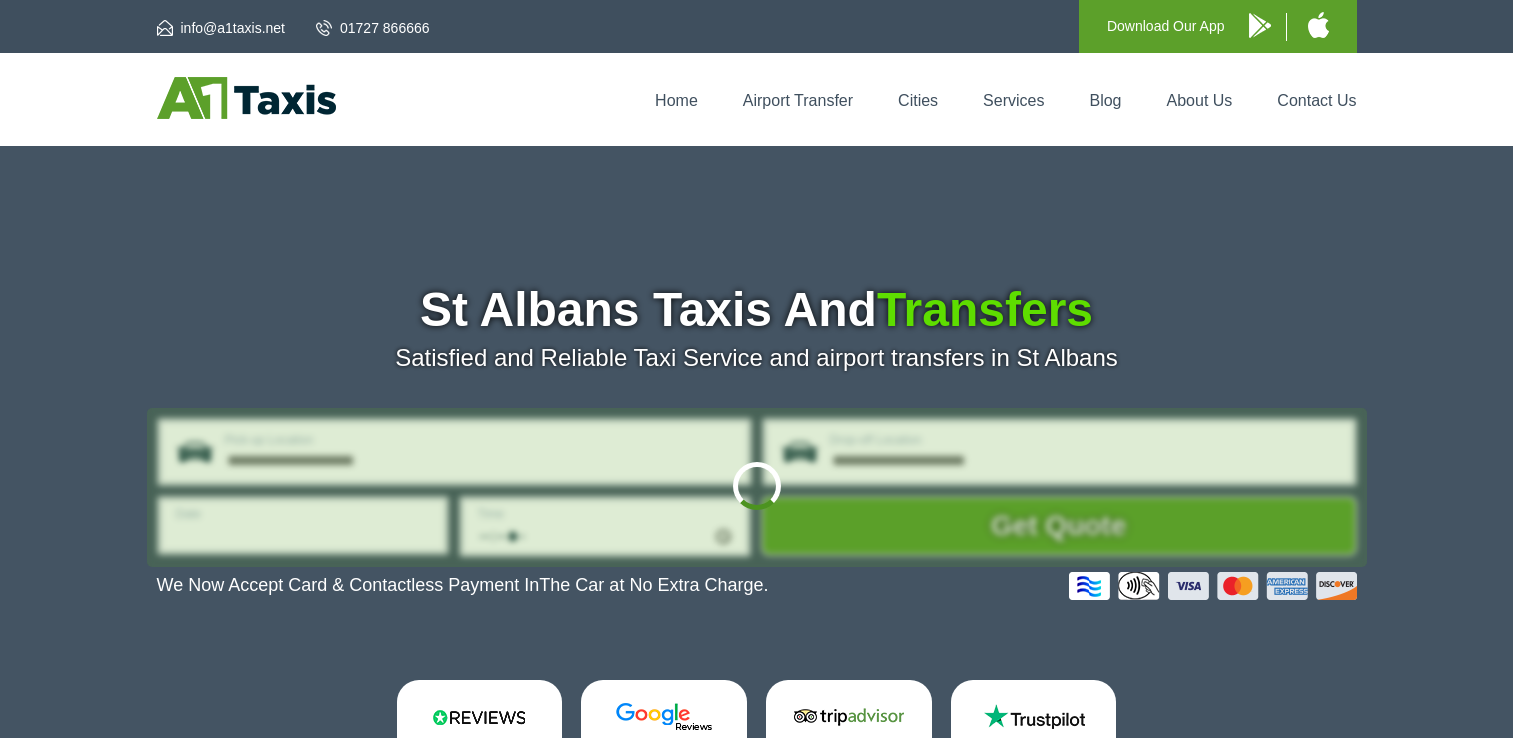 scroll, scrollTop: 0, scrollLeft: 0, axis: both 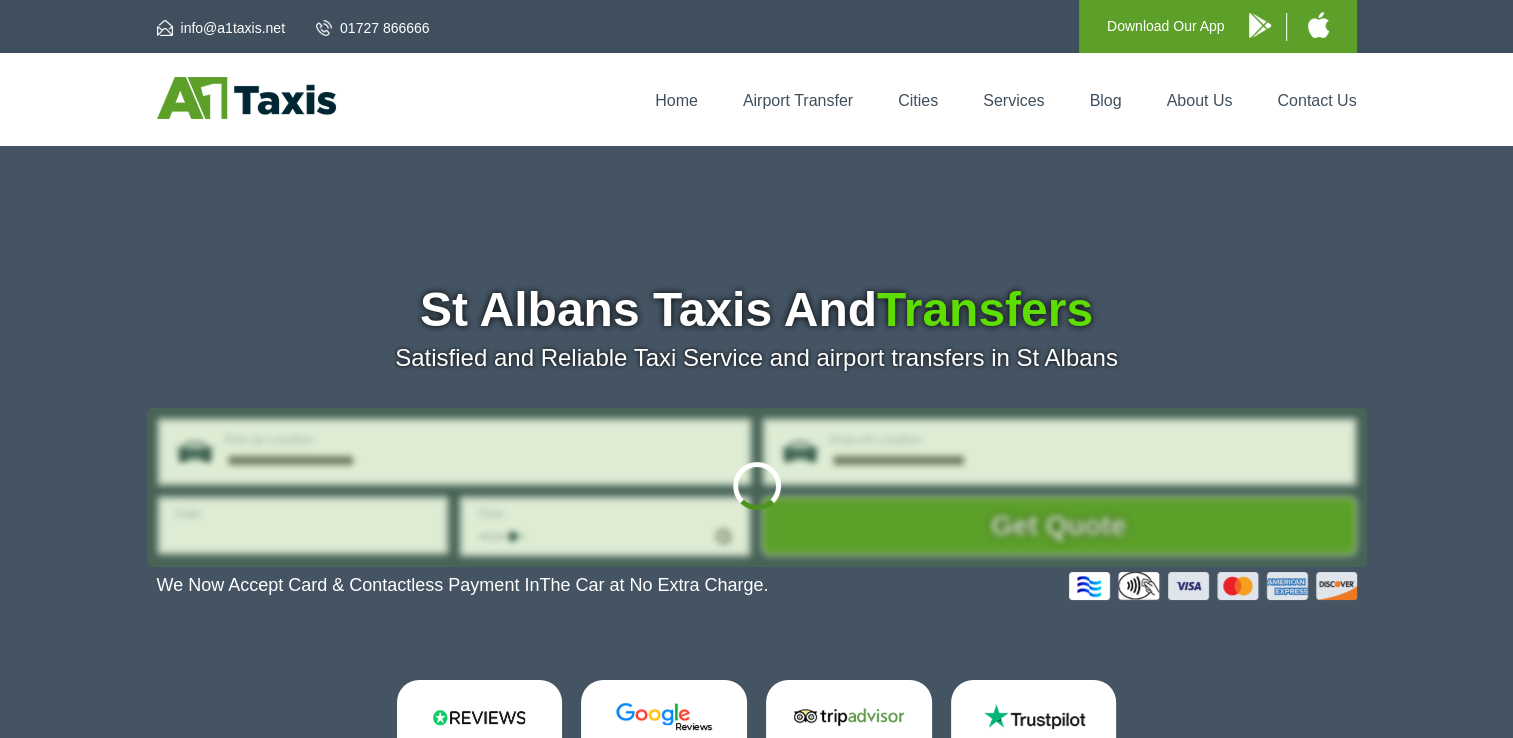 type on "**********" 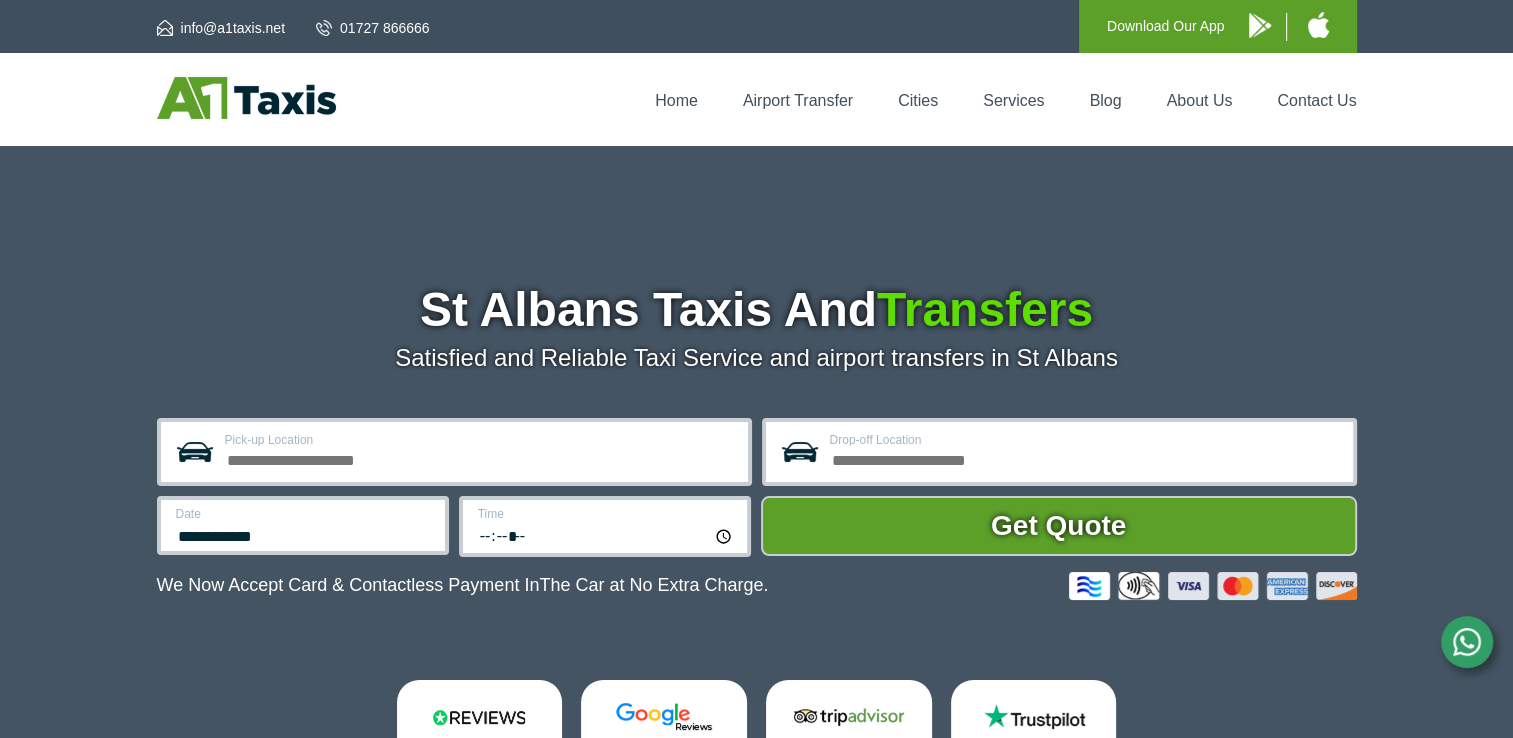 click on "Pick-up Location" at bounding box center [480, 458] 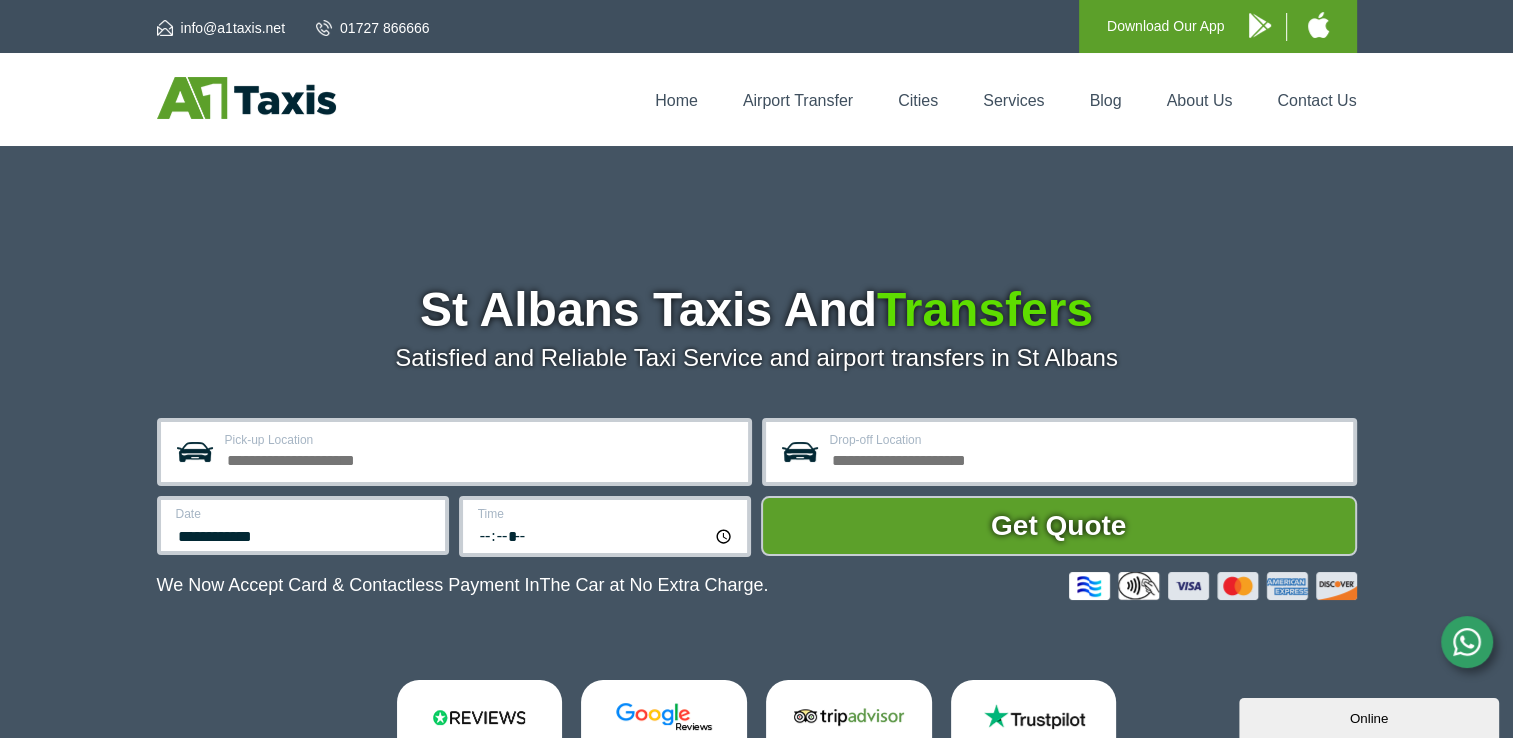 scroll, scrollTop: 0, scrollLeft: 0, axis: both 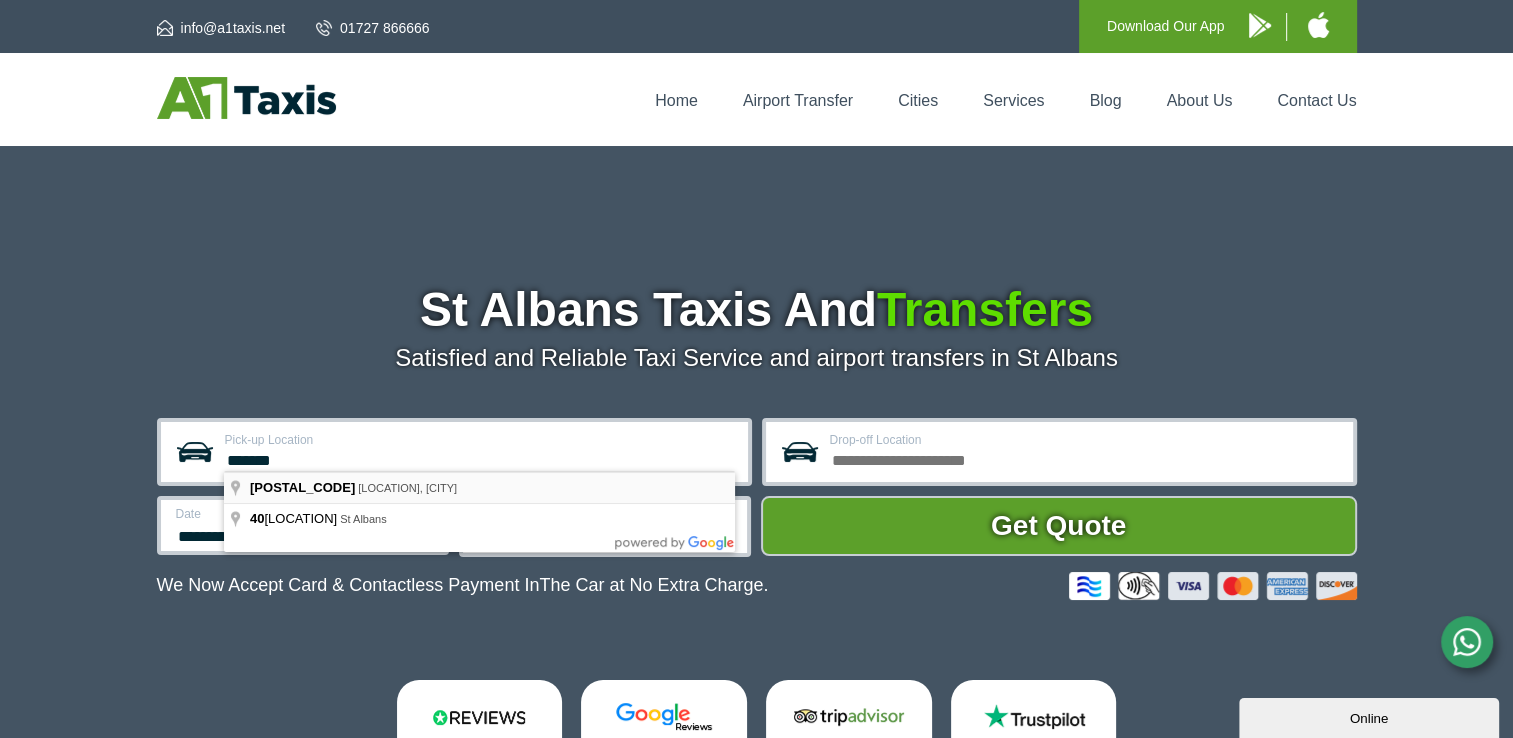 type on "**********" 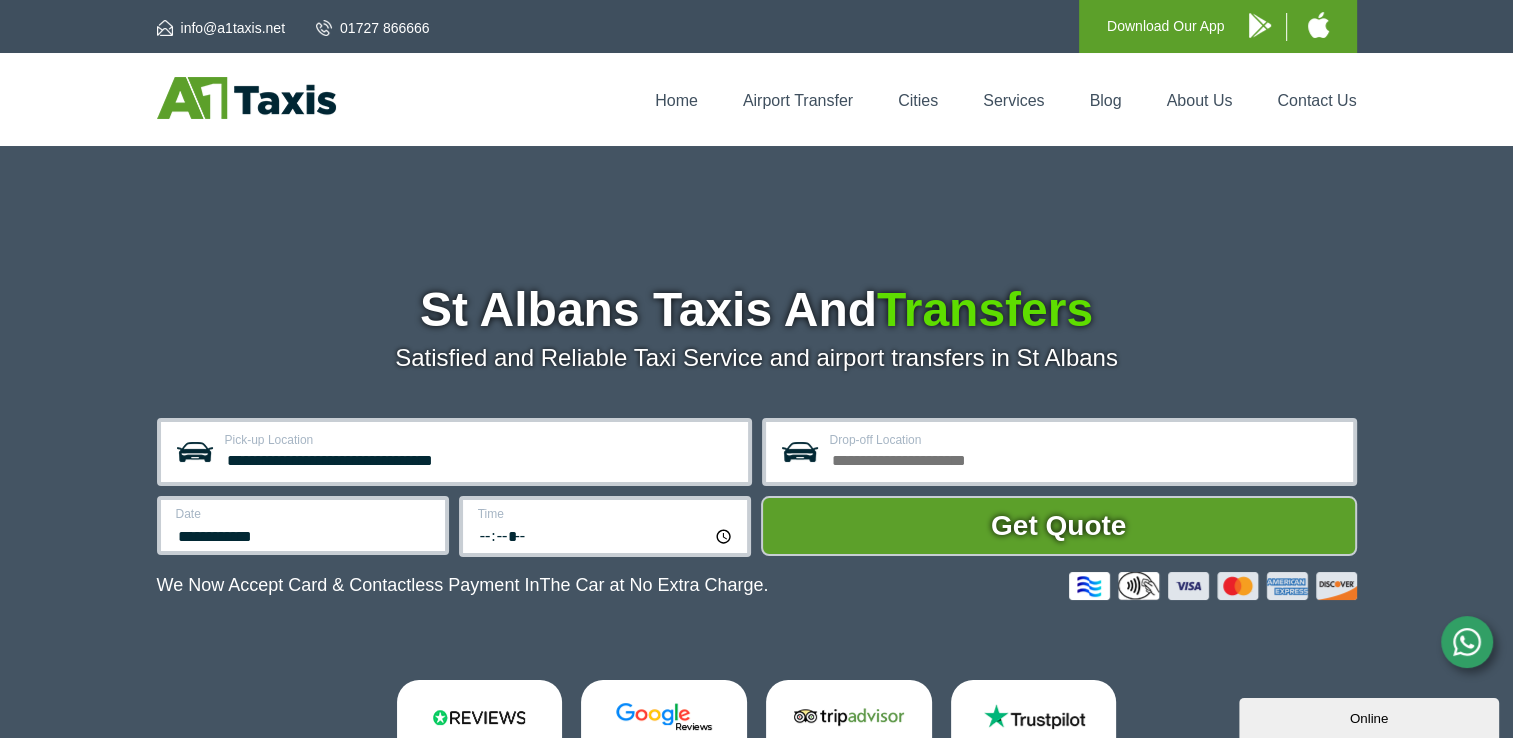 click on "Drop-off Location" at bounding box center [1085, 440] 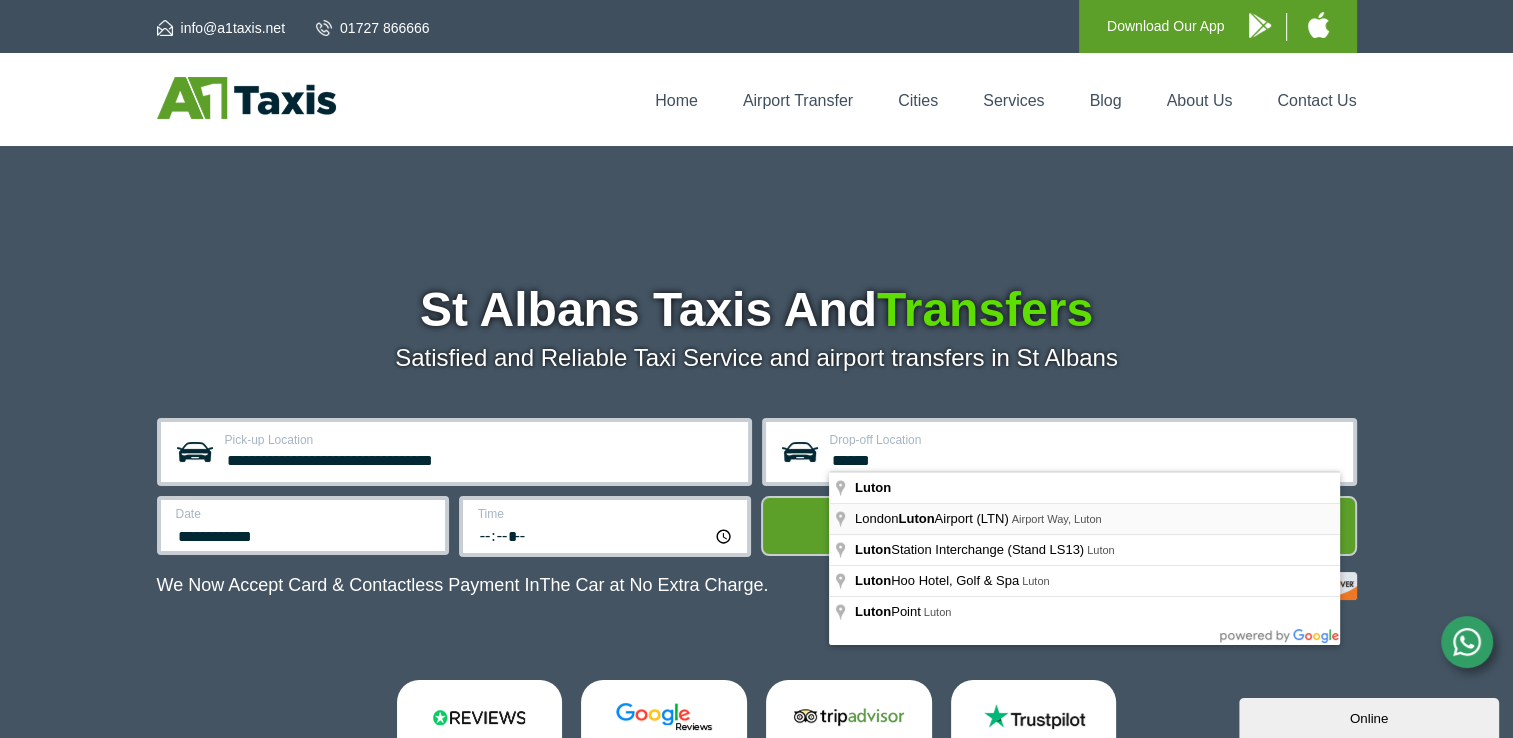 type on "**********" 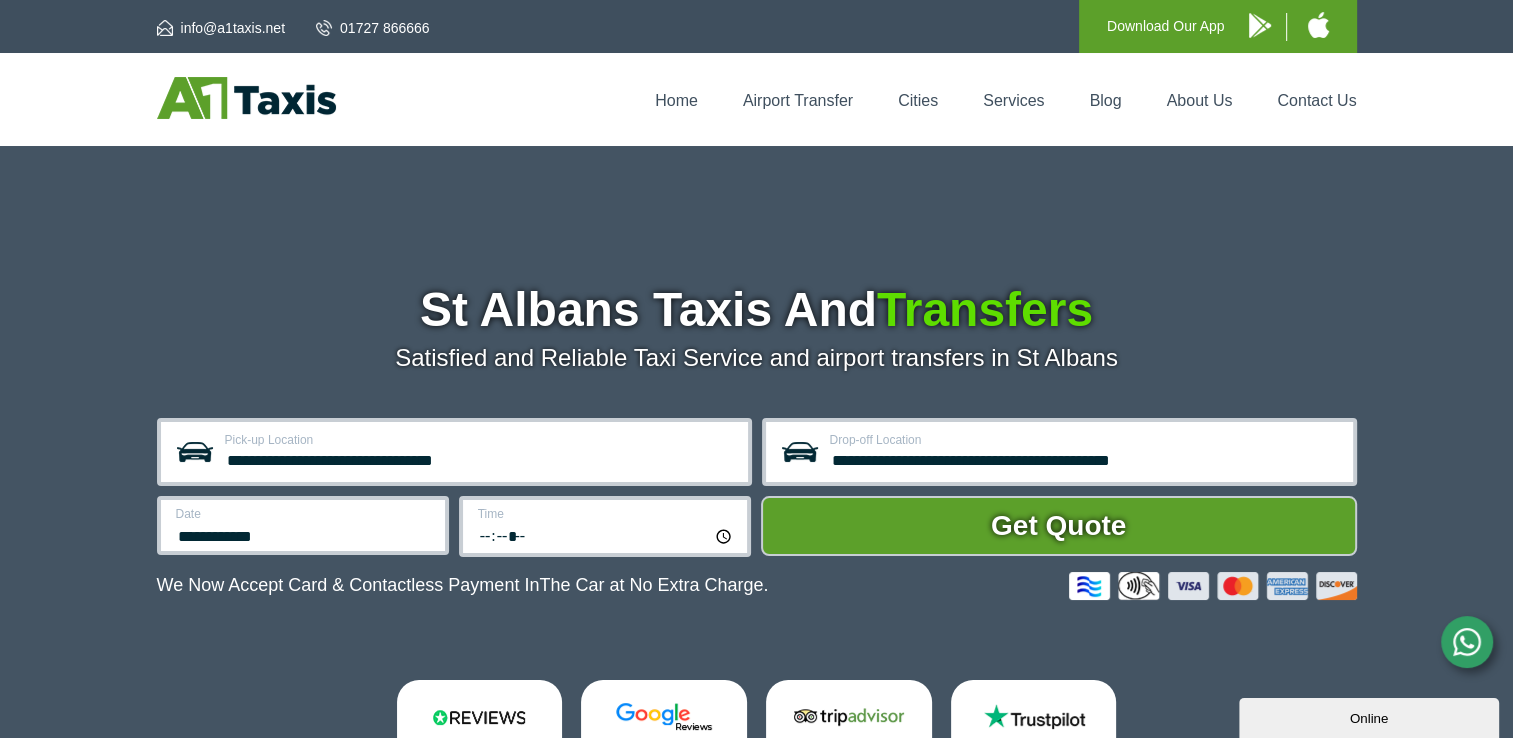 scroll, scrollTop: 92, scrollLeft: 0, axis: vertical 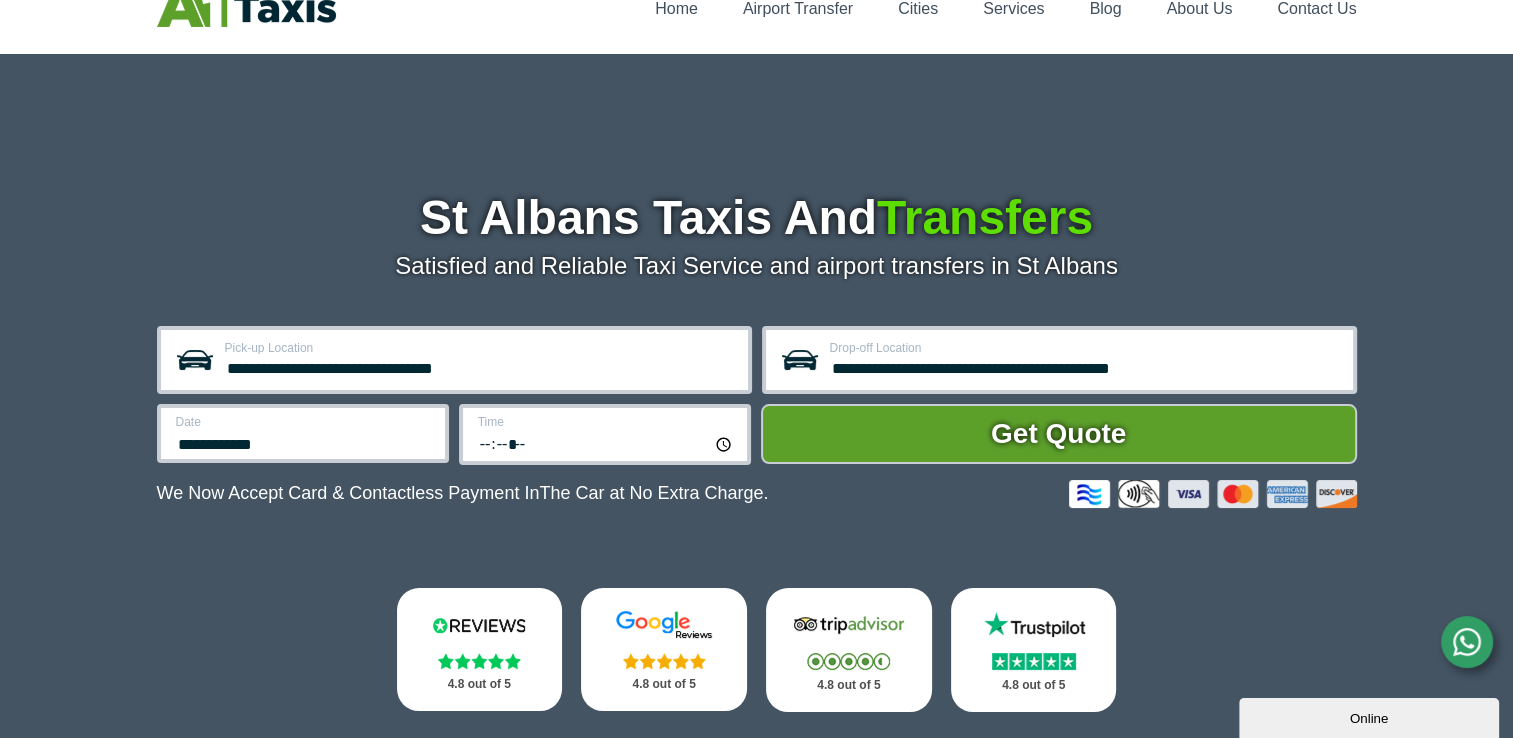 click on "**********" at bounding box center (303, 433) 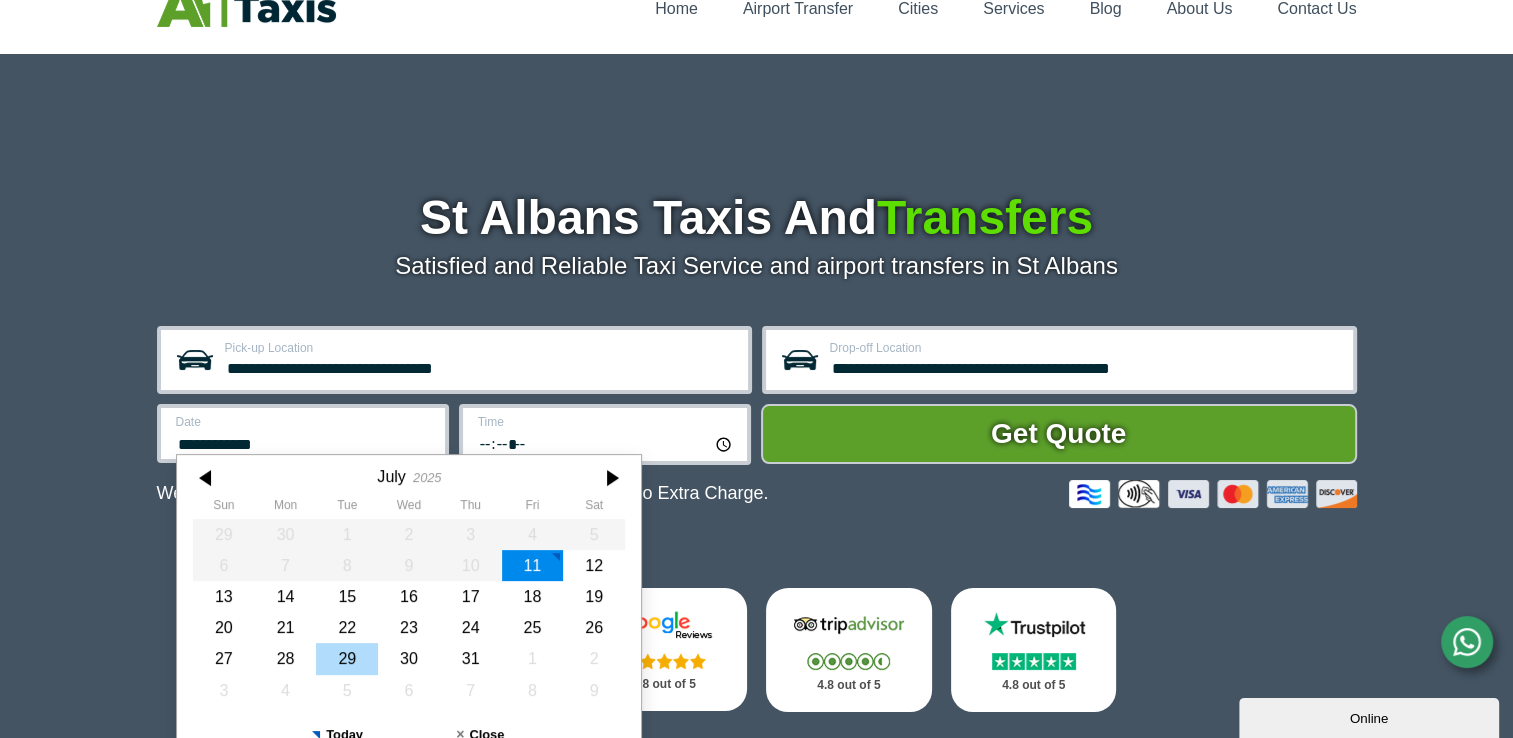 click on "29" at bounding box center (347, 658) 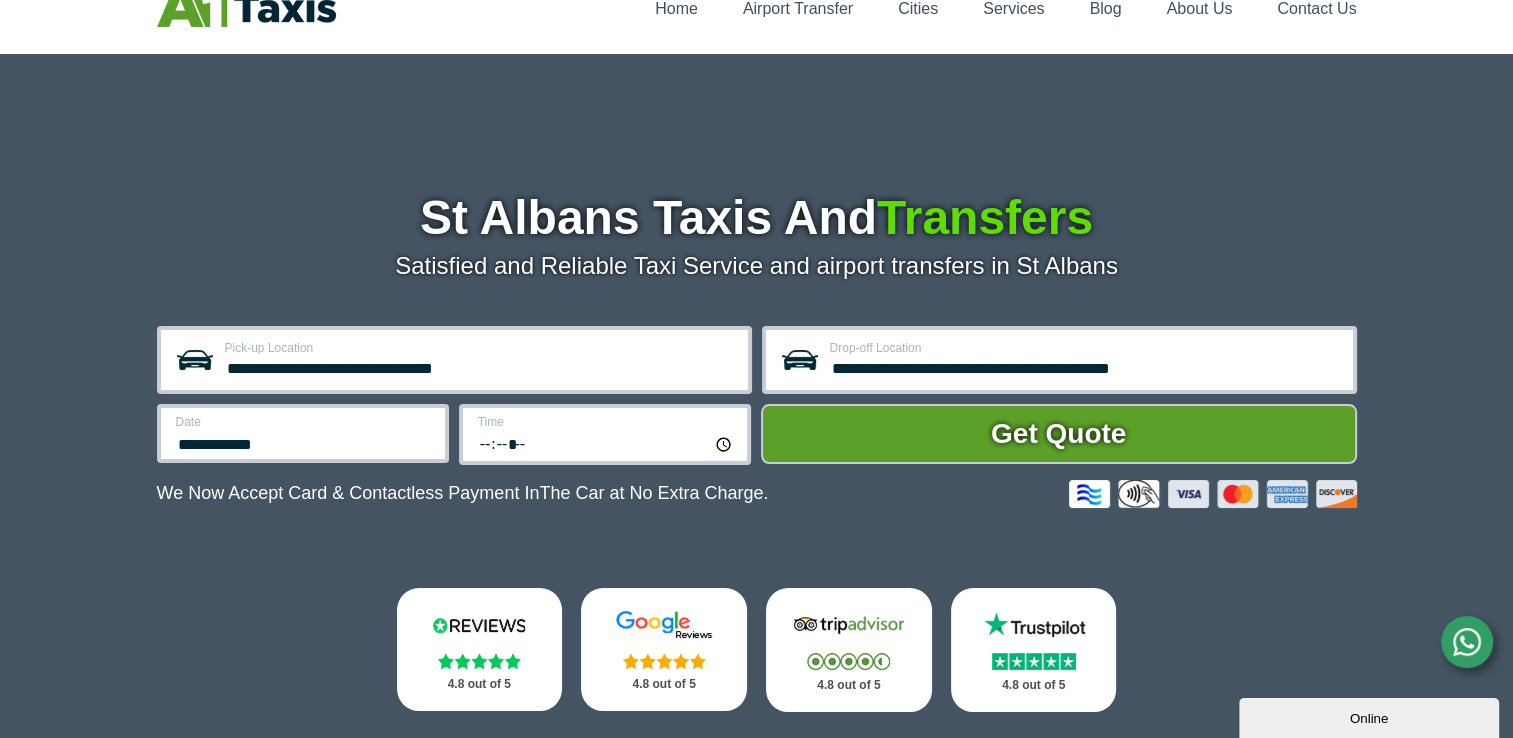 click on "Time" at bounding box center (606, 422) 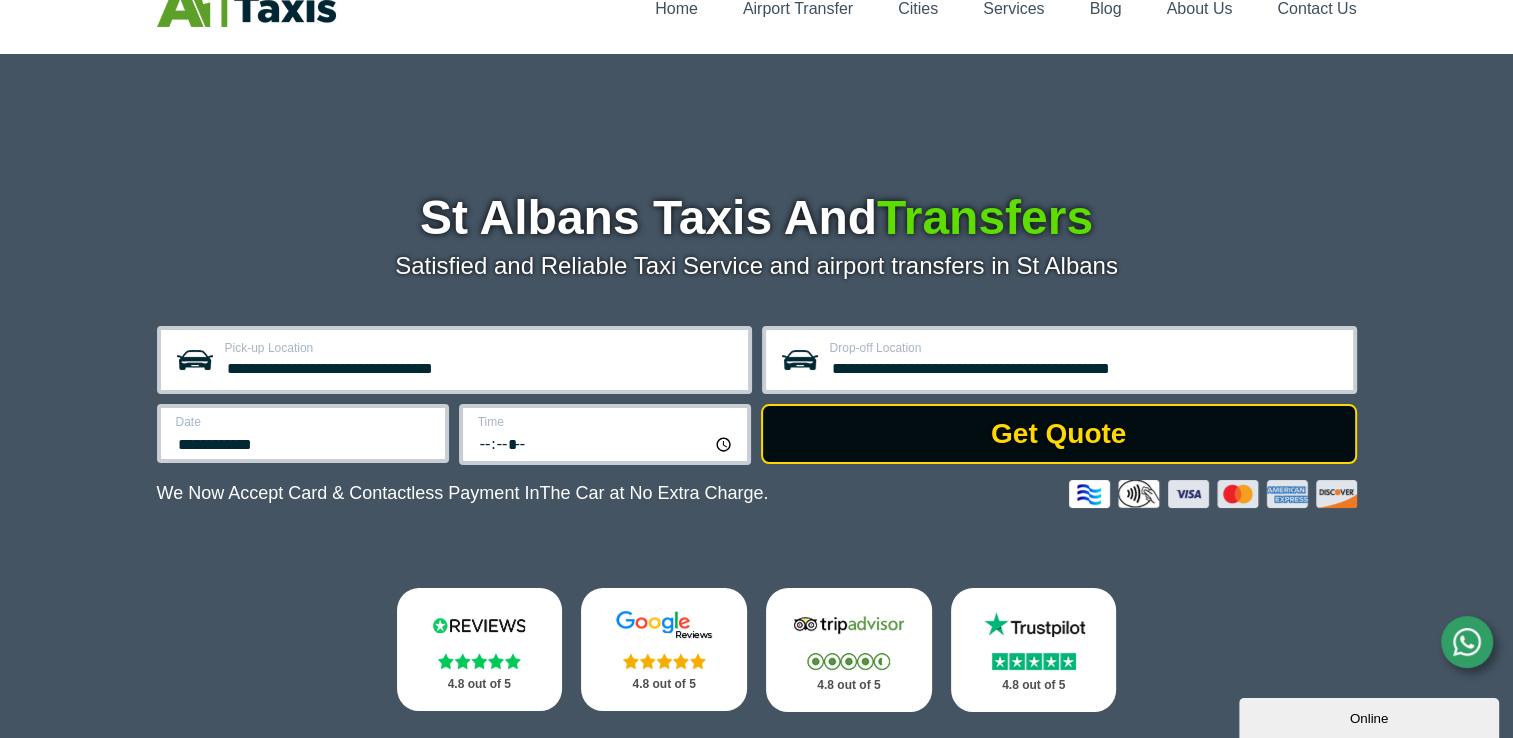 click on "Get Quote" at bounding box center [1059, 434] 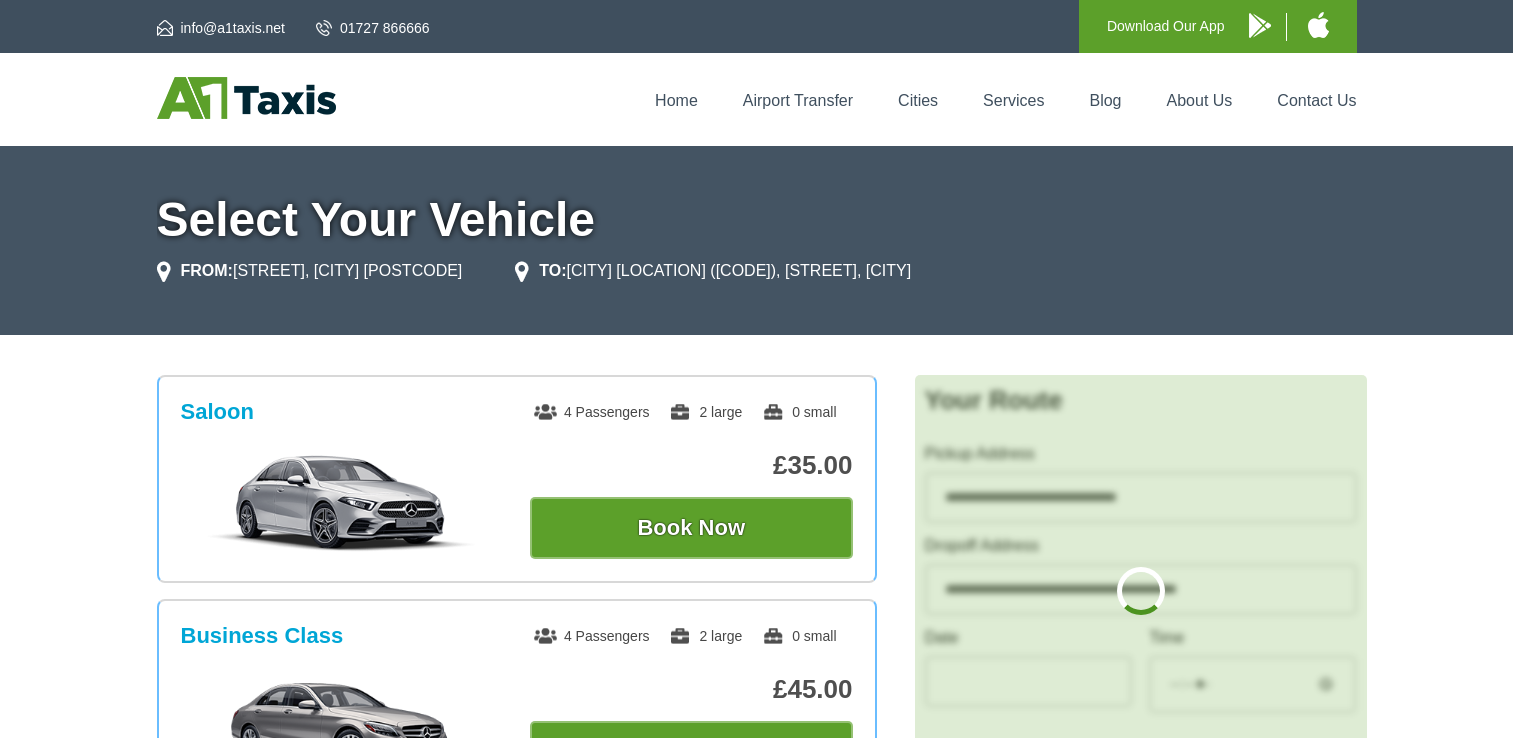 scroll, scrollTop: 0, scrollLeft: 0, axis: both 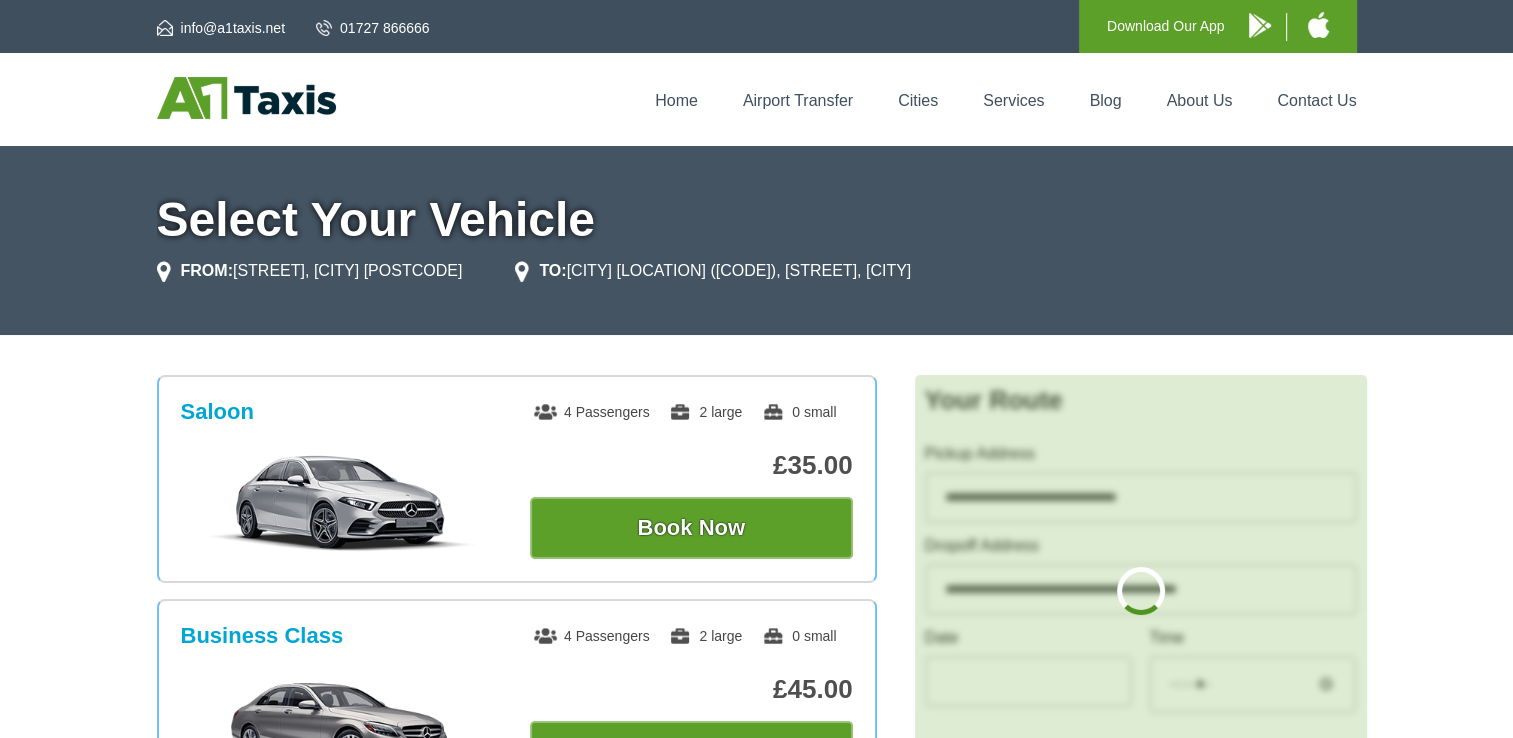 type on "**********" 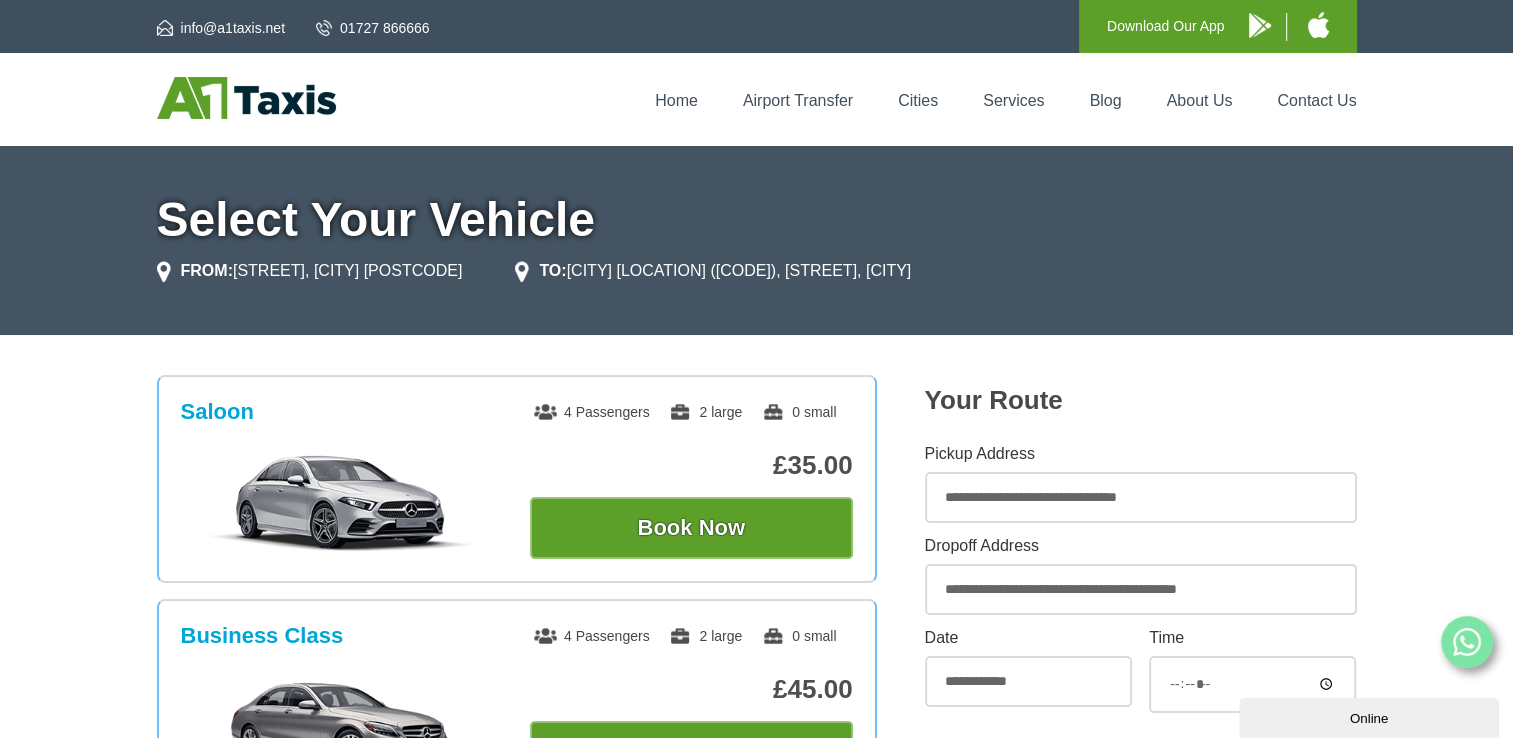 scroll, scrollTop: 0, scrollLeft: 0, axis: both 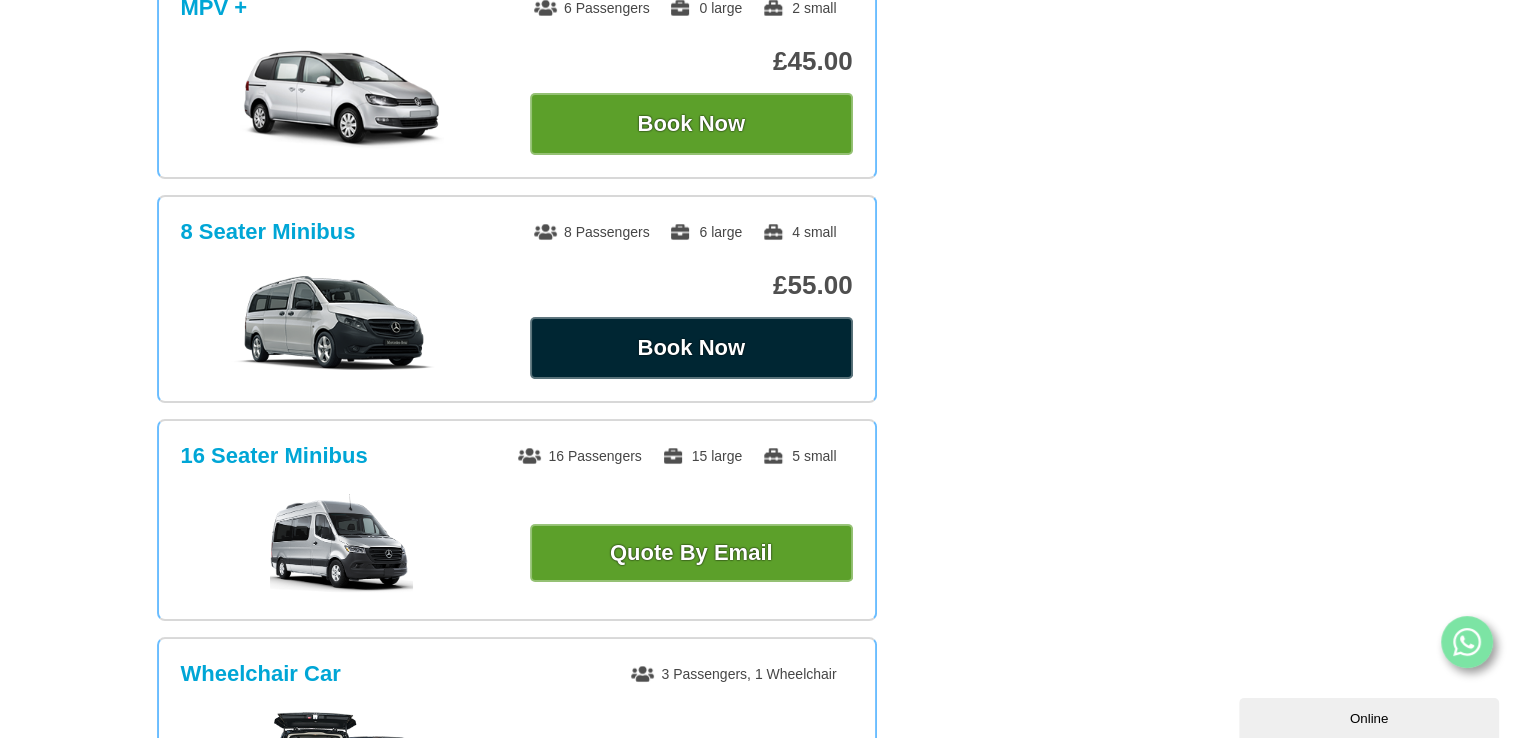 click on "Book Now" at bounding box center (691, 348) 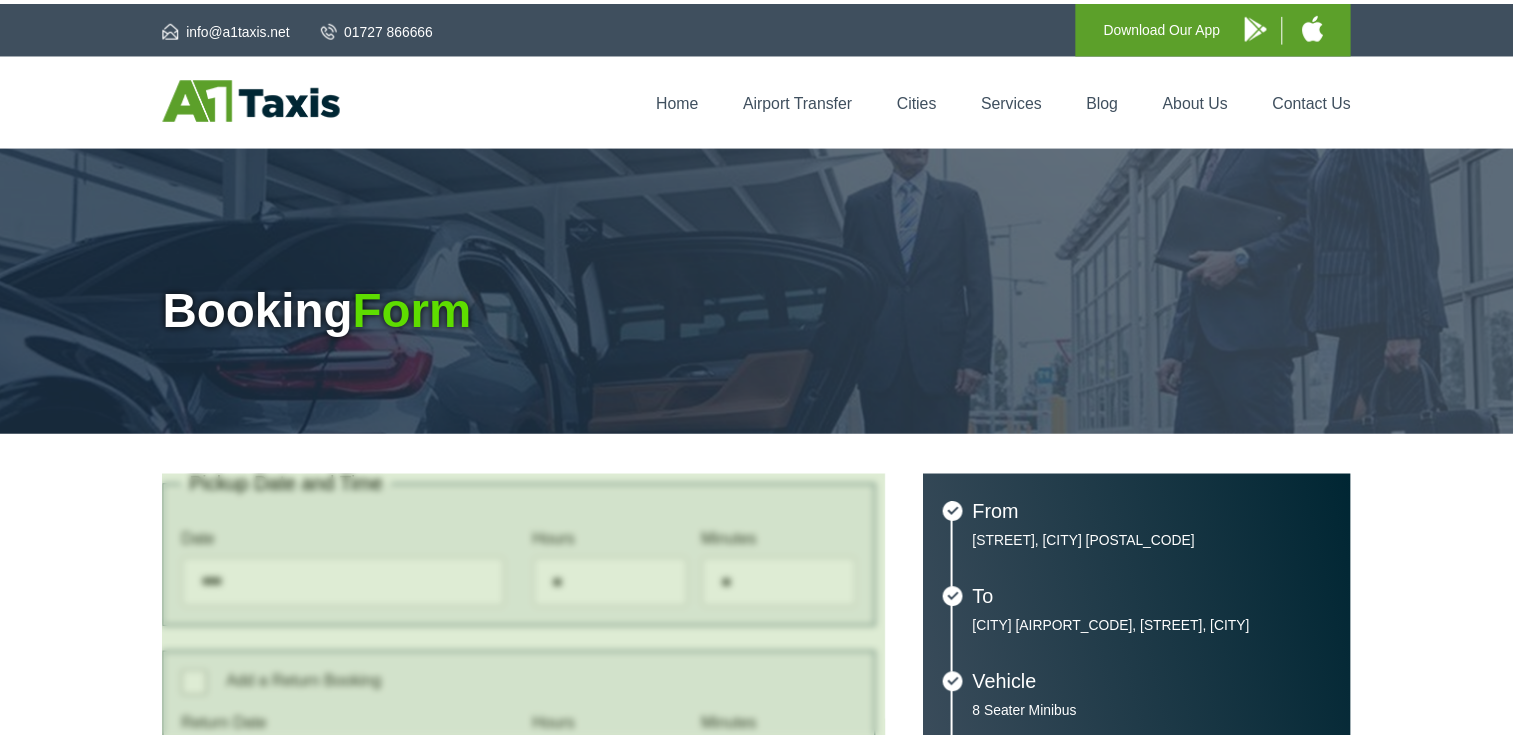 scroll, scrollTop: 0, scrollLeft: 0, axis: both 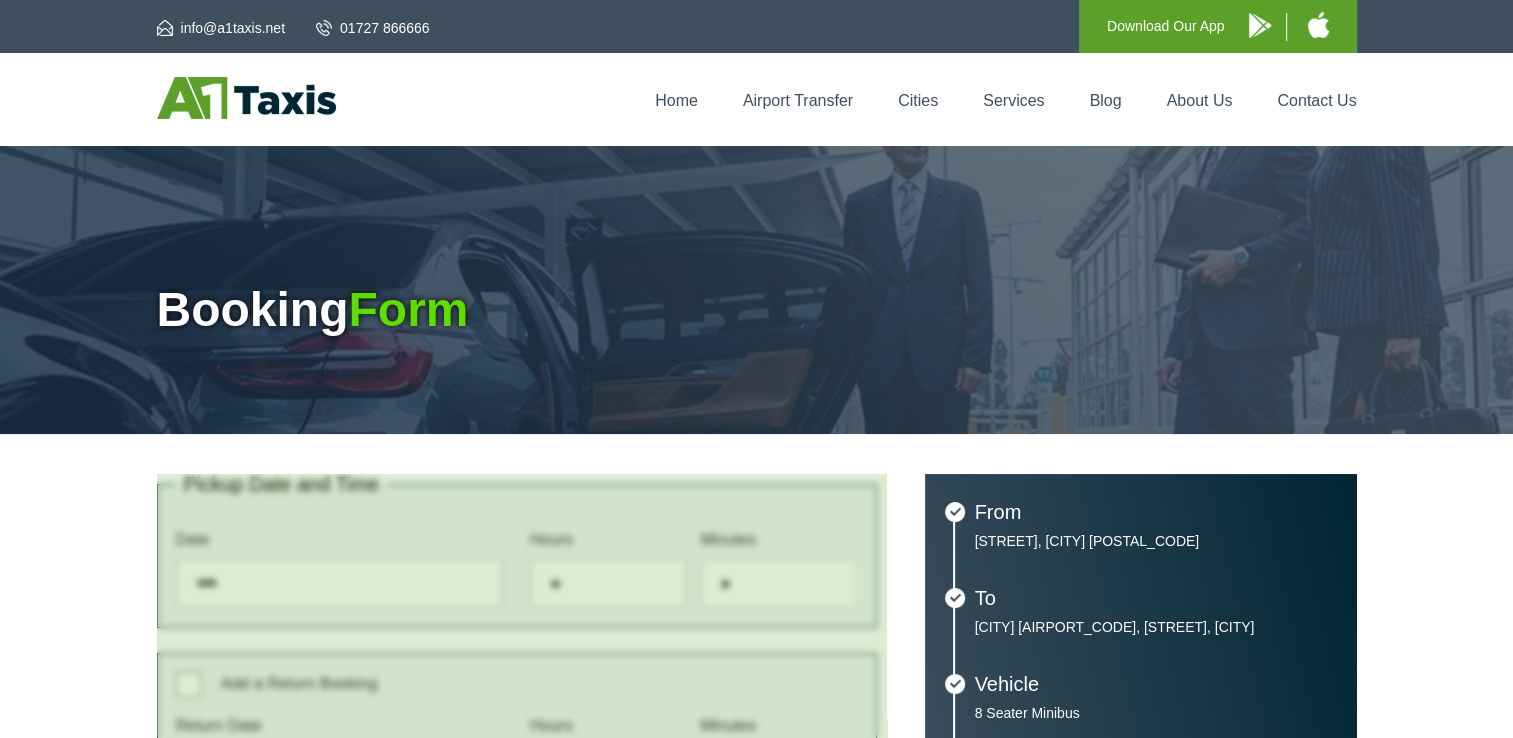 type on "**********" 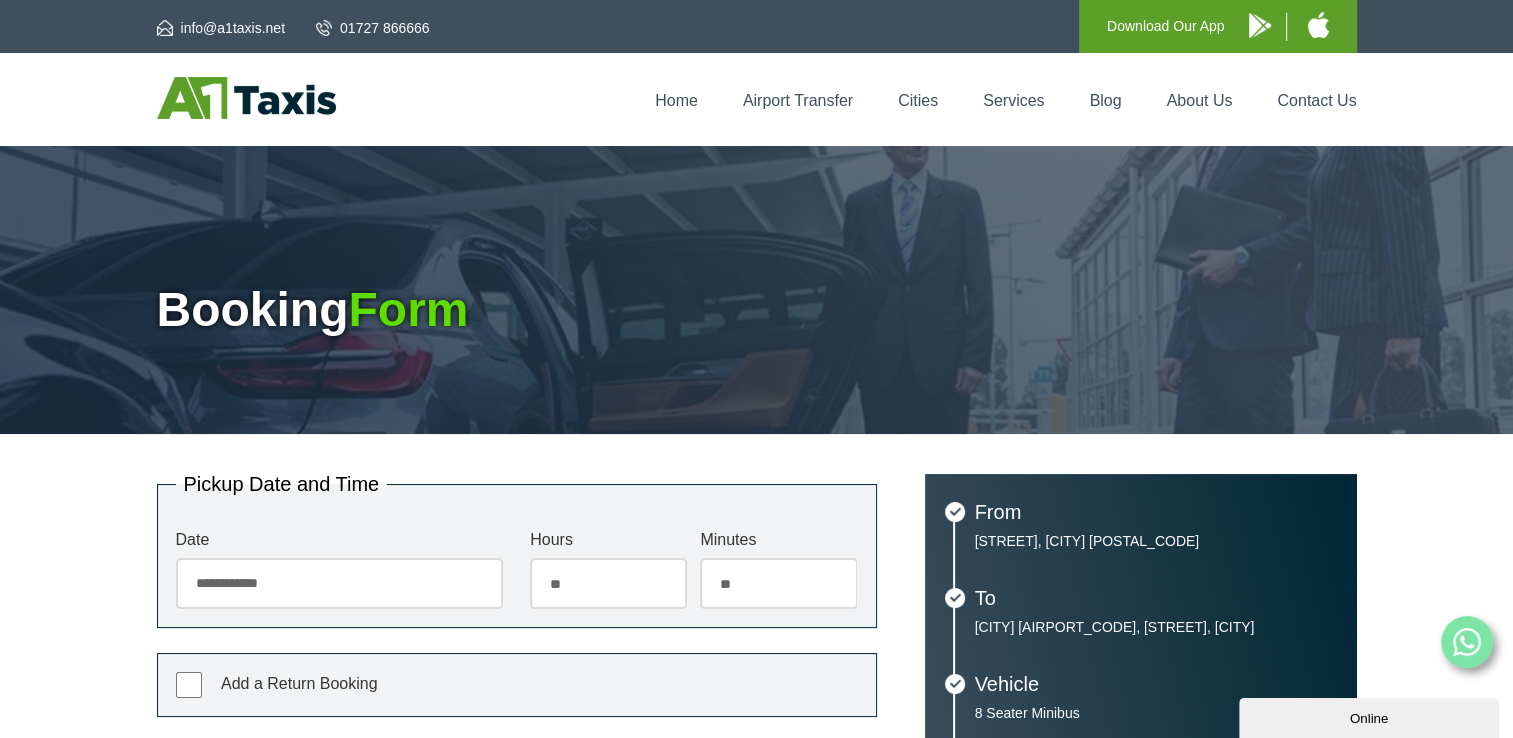 scroll, scrollTop: 0, scrollLeft: 0, axis: both 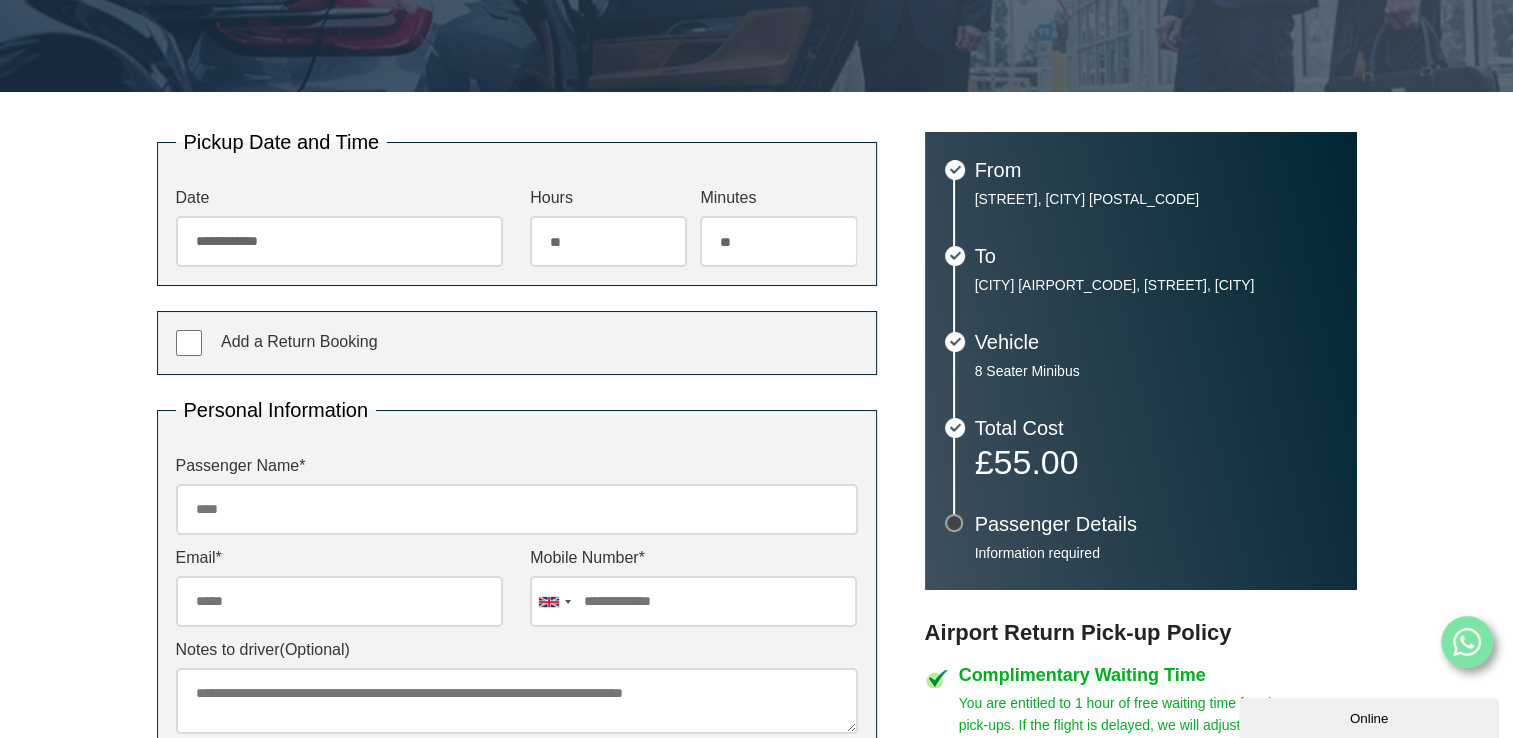 click on "Add a Return Booking" at bounding box center [517, 343] 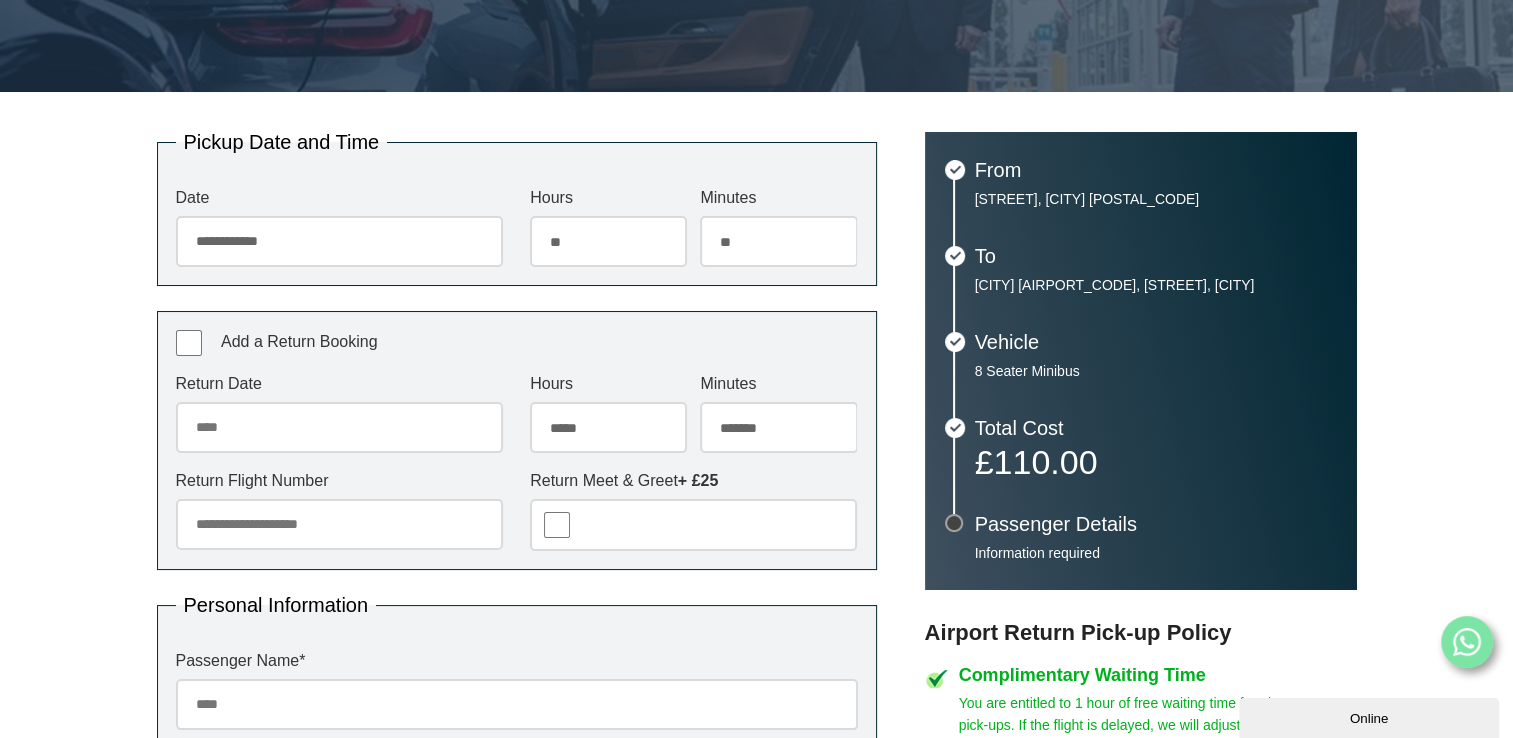 click on "Return Date" at bounding box center [339, 427] 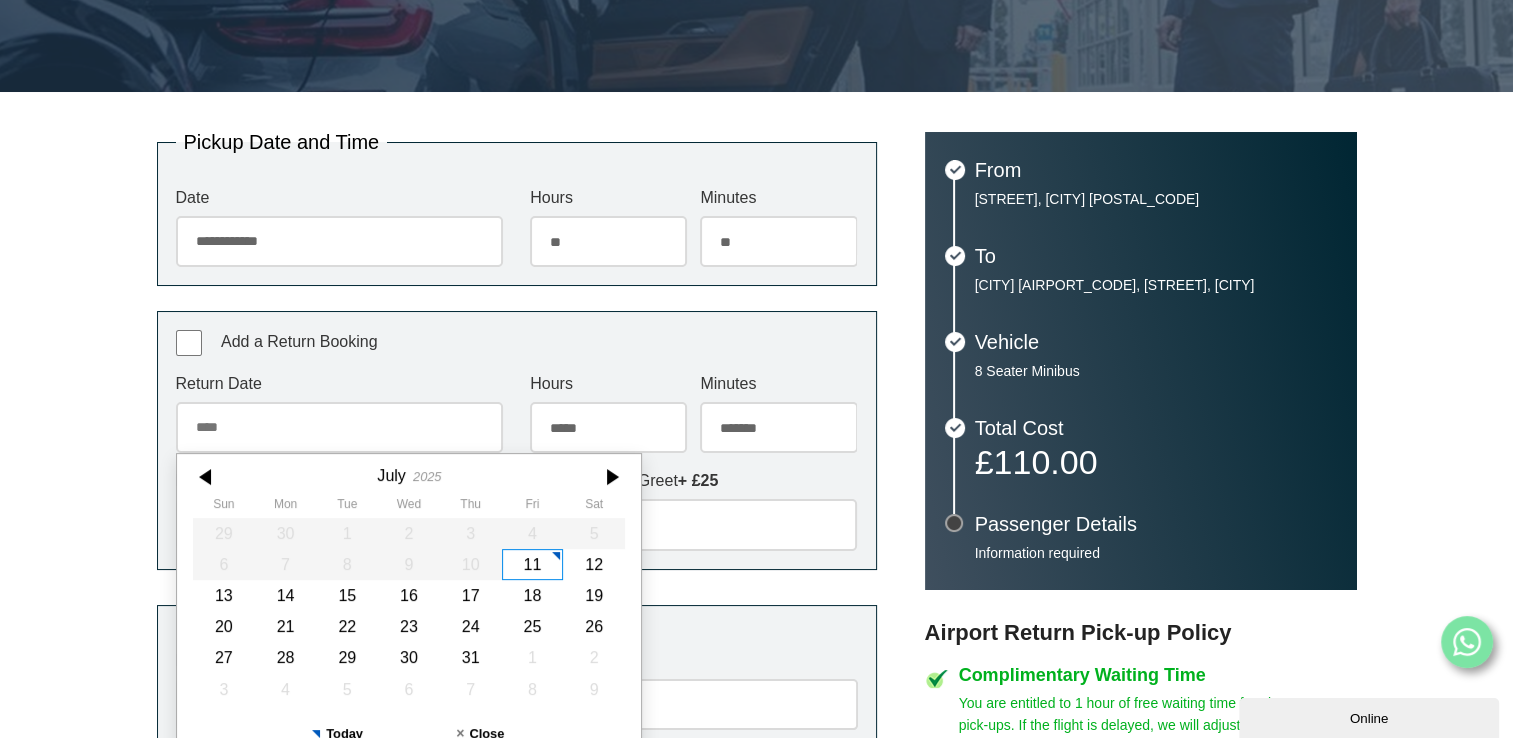 click on "Return Date" at bounding box center (339, 427) 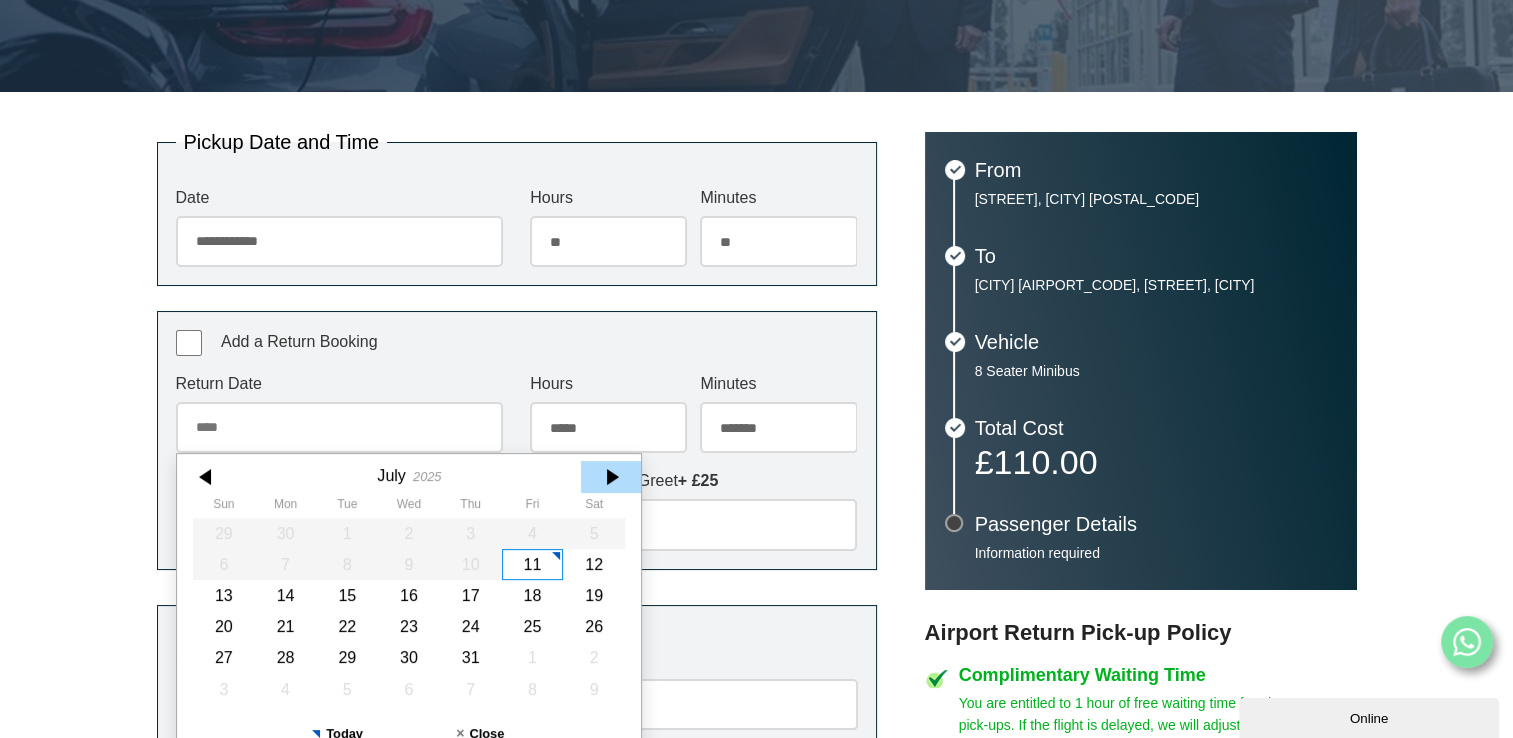 scroll, scrollTop: 353, scrollLeft: 0, axis: vertical 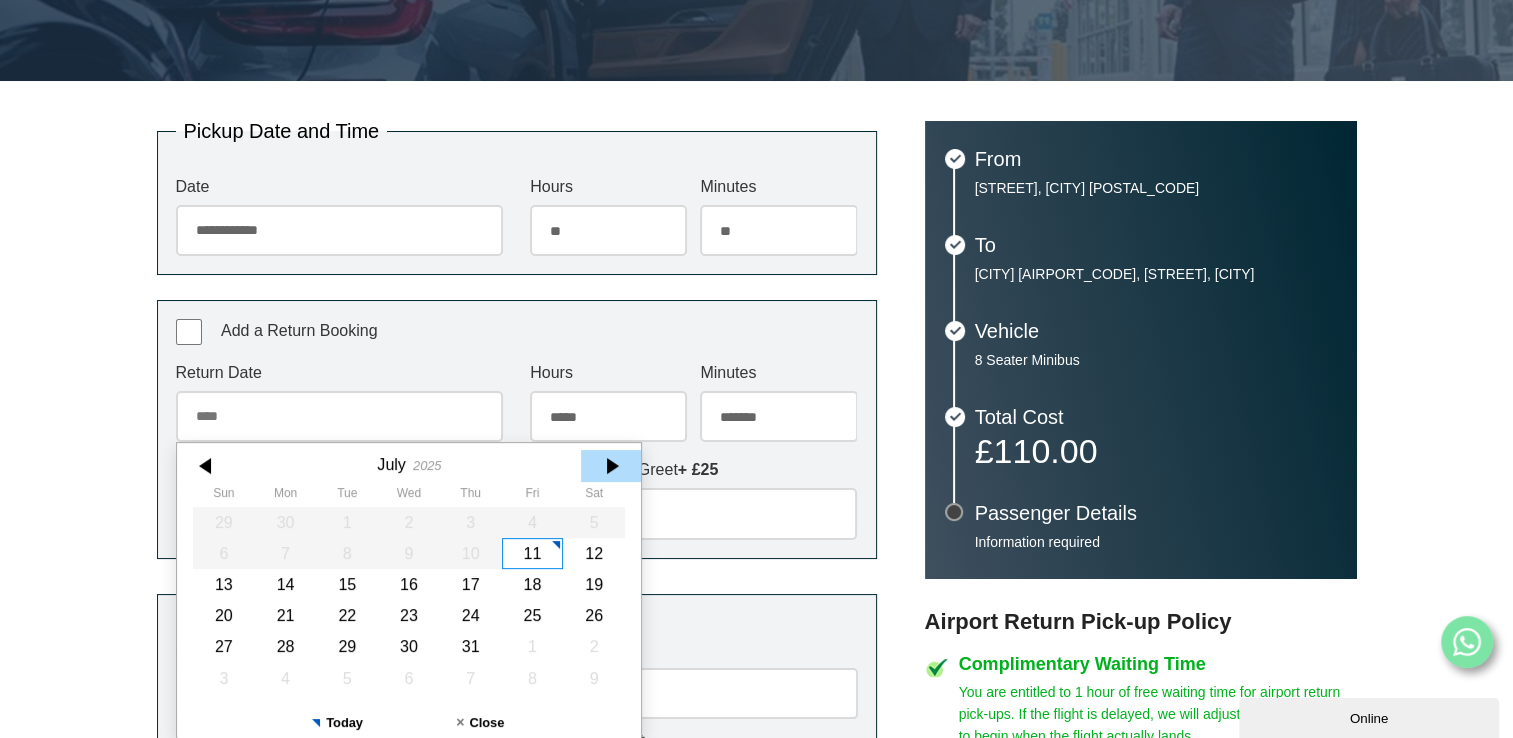 click on "July 2025     Sun Mon Tue Wed Thu Fri Sat 29 30 1 2 3 4 5 6 7 8 9 10 11 12 13 14 15 16 17 18 19 20 21 22 23 24 25 26 27 28 29 30 31 1 2 3 4 5 6 7 8 9 Today Close" at bounding box center [409, 597] 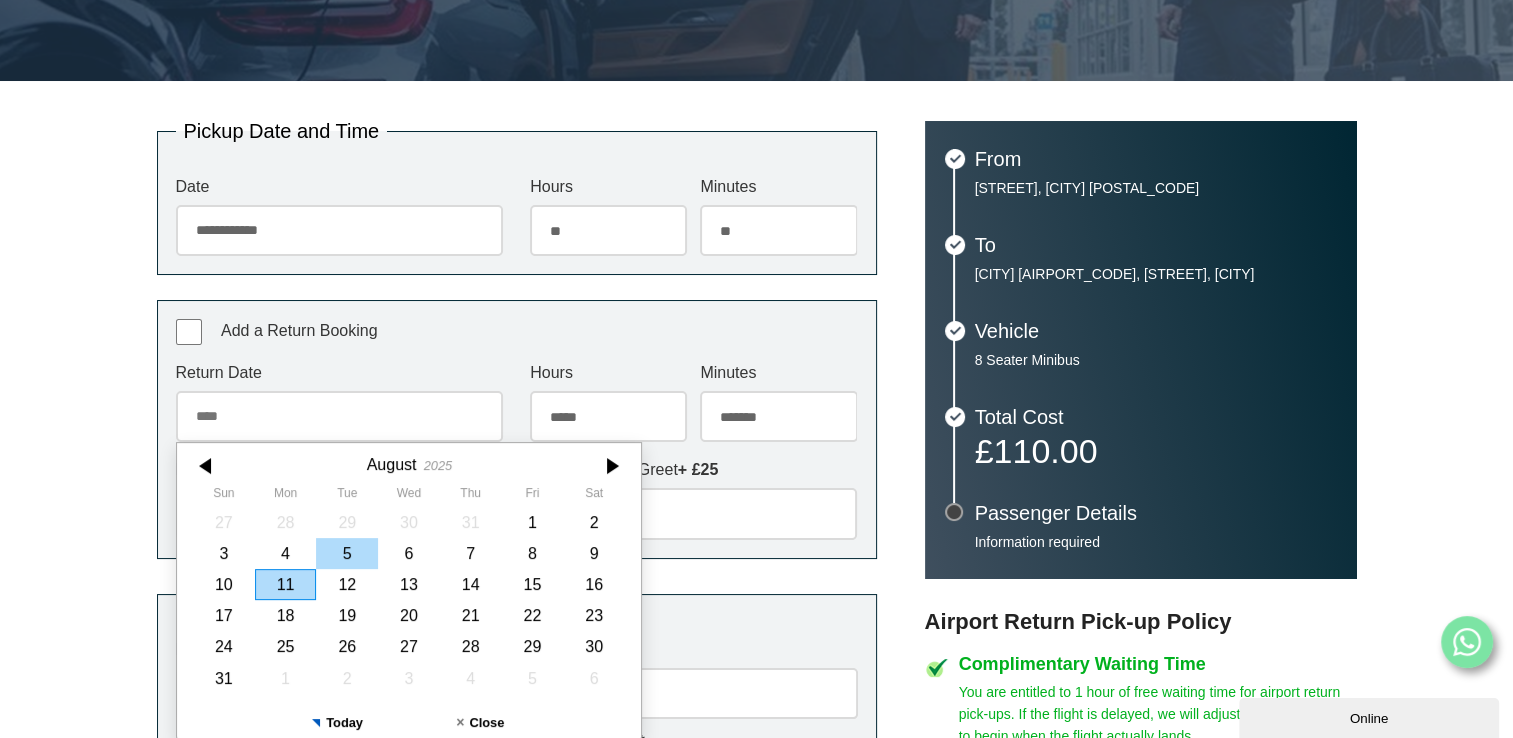 click on "5" at bounding box center [347, 553] 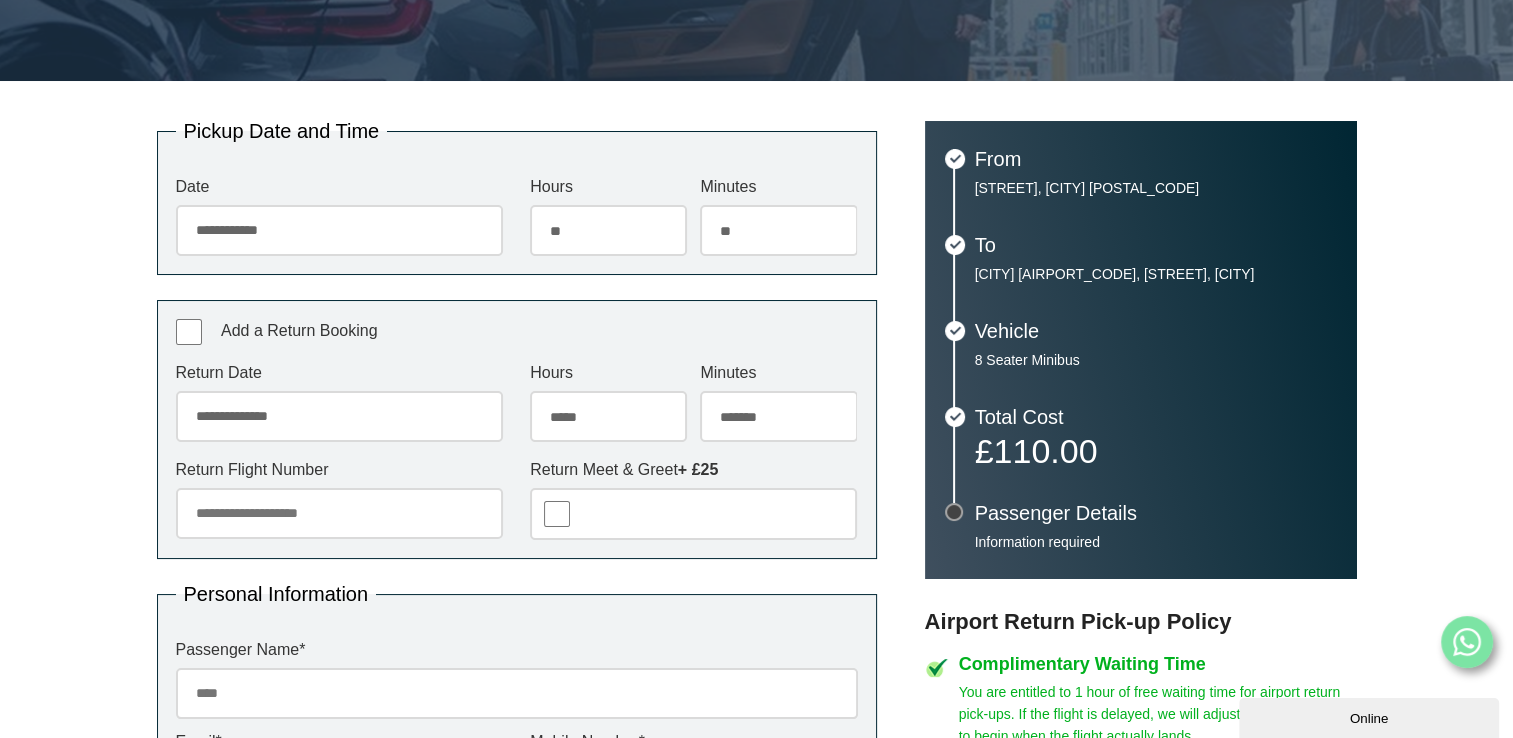 click on "*****
**
**
**
**
**
**
** ** ** ** ** ** ** ** ** ** ** ** ** ** ** ** ** **" at bounding box center (608, 416) 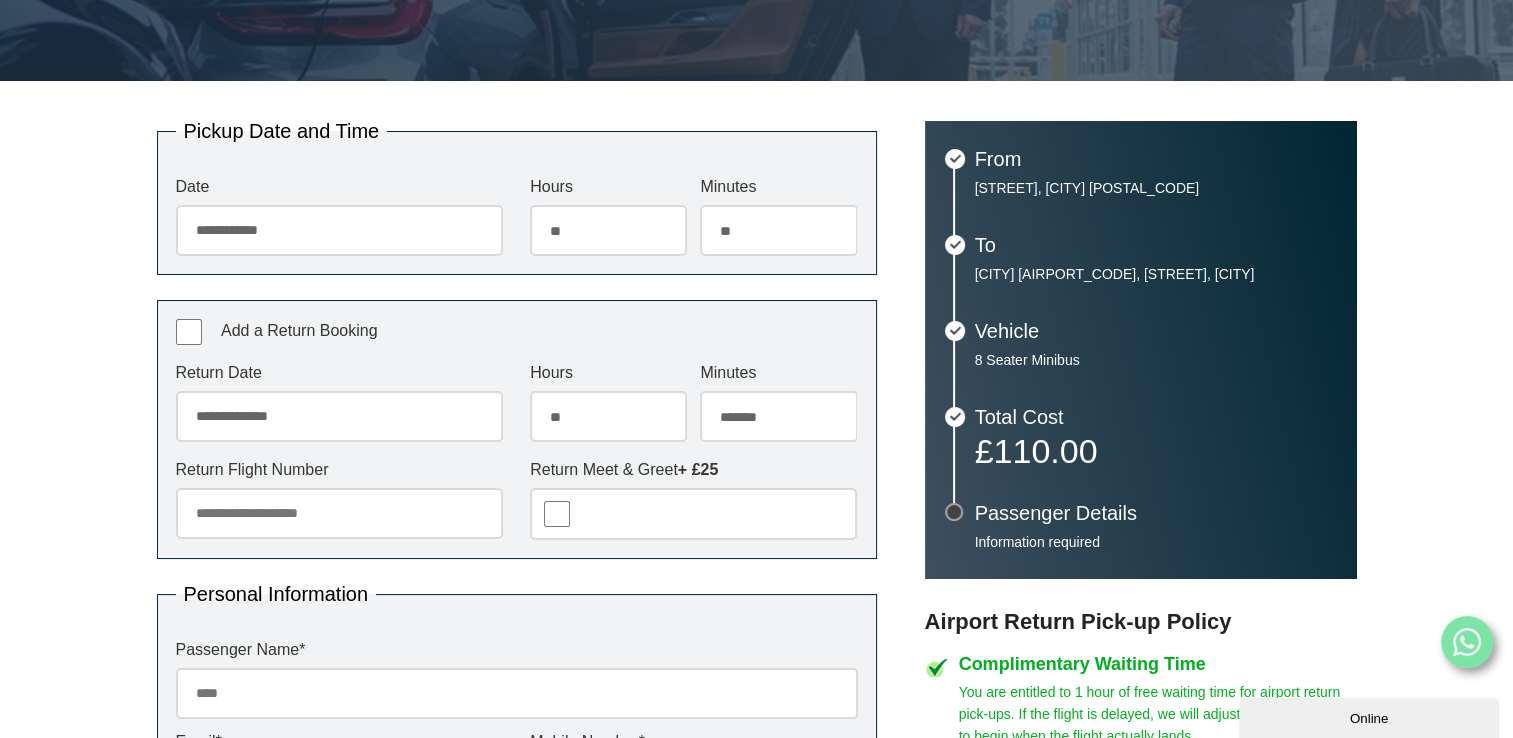 click on "*****
**
**
**
**
**
**
** ** ** ** ** ** ** ** ** ** ** ** ** ** ** ** ** **" at bounding box center (608, 416) 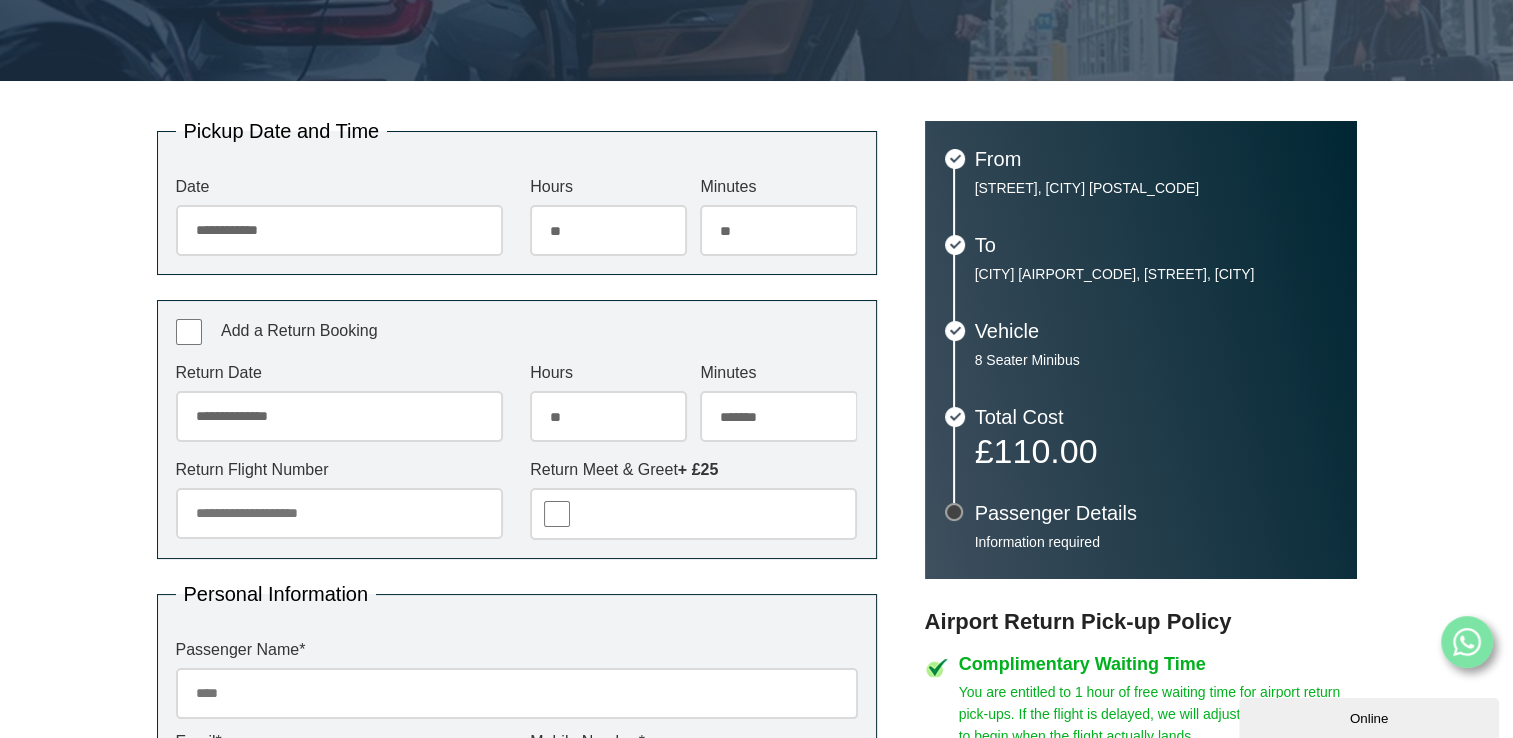 click on "*******
**
**
**
**
**
**
** ** ** ** ** ** ** ** ** ** ** ** ** ** ** ** ** ** ** ** ** ** ** ** ** ** **" at bounding box center [778, 416] 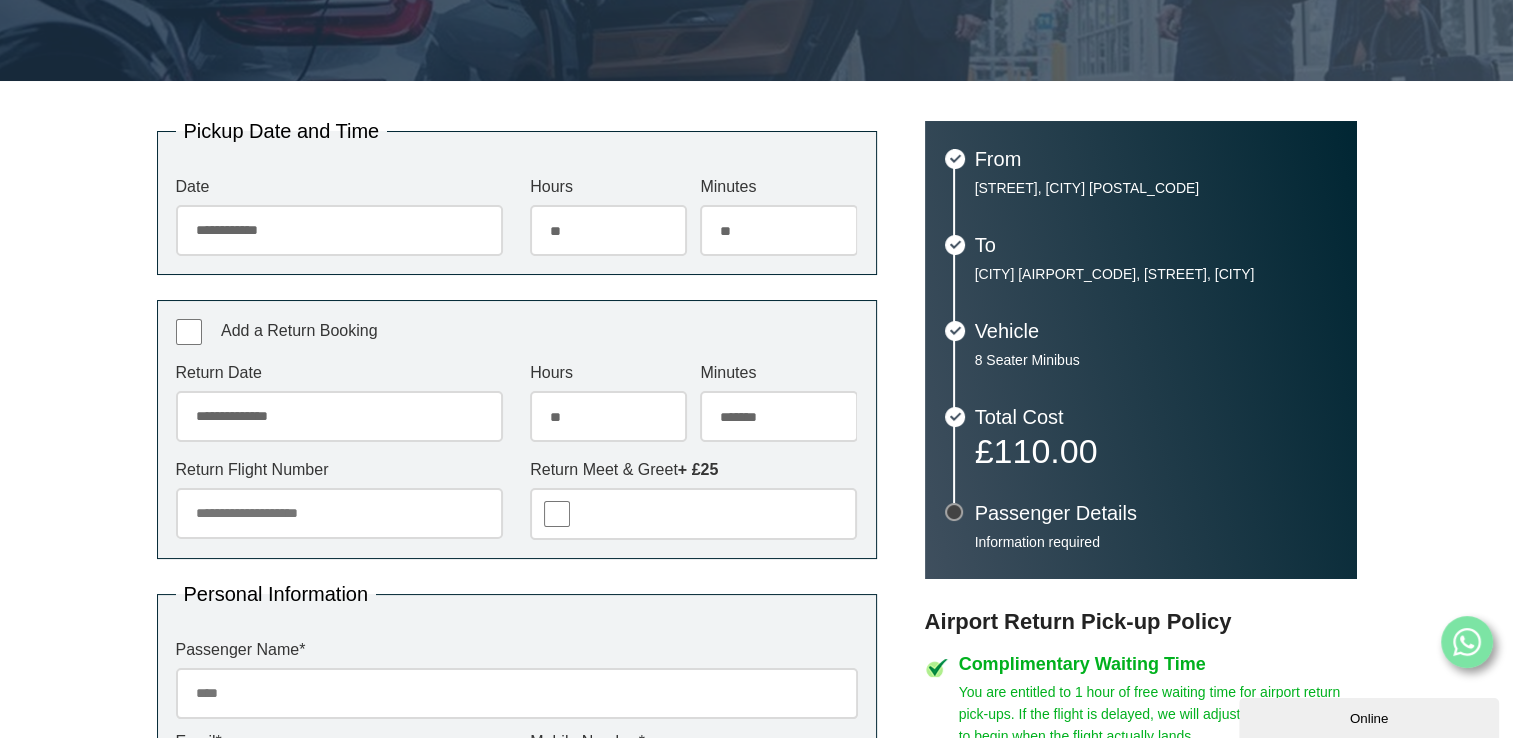 select on "**" 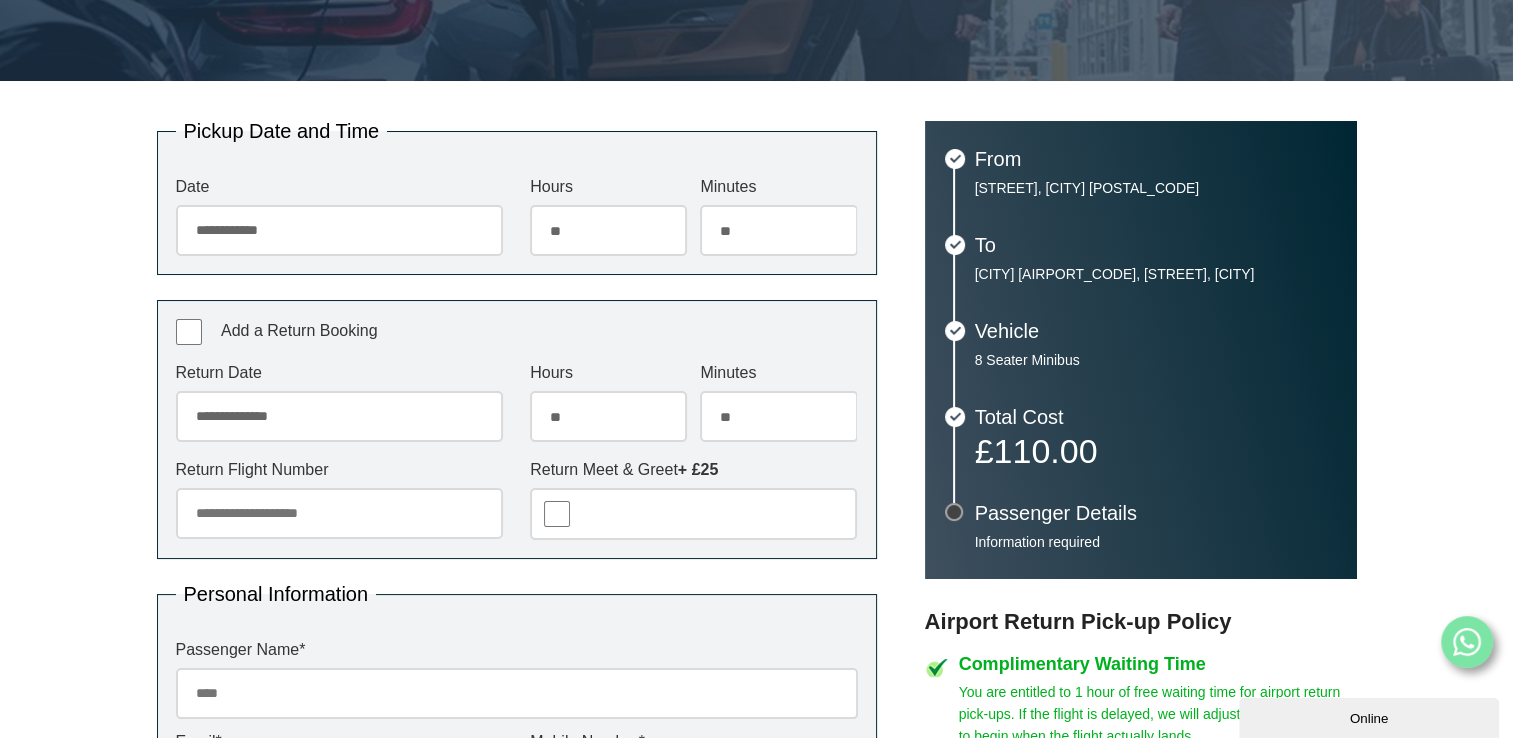 click on "*******
**
**
**
**
**
**
** ** ** ** ** ** ** ** ** ** ** ** ** ** ** ** ** ** ** ** ** ** ** ** ** ** **" at bounding box center (778, 416) 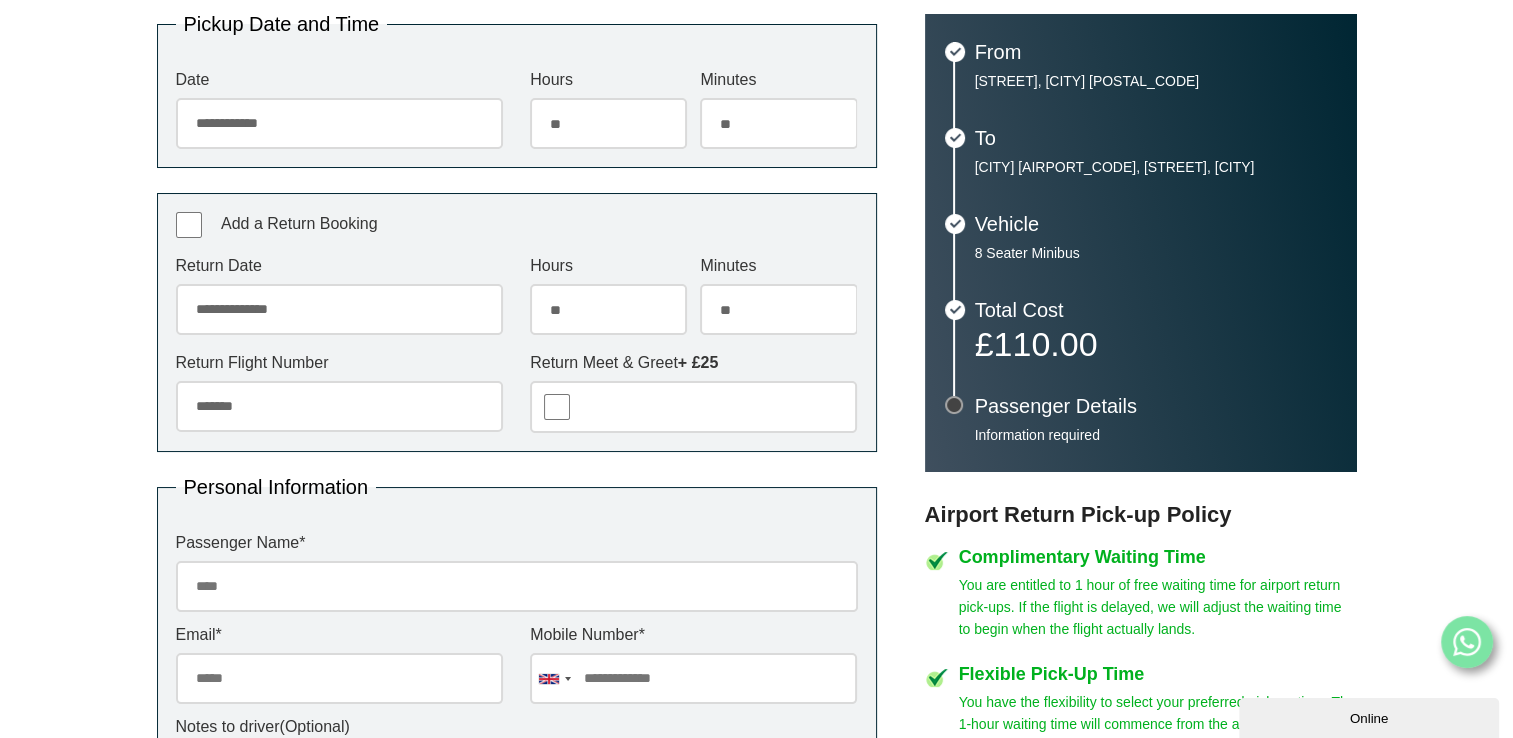 scroll, scrollTop: 465, scrollLeft: 0, axis: vertical 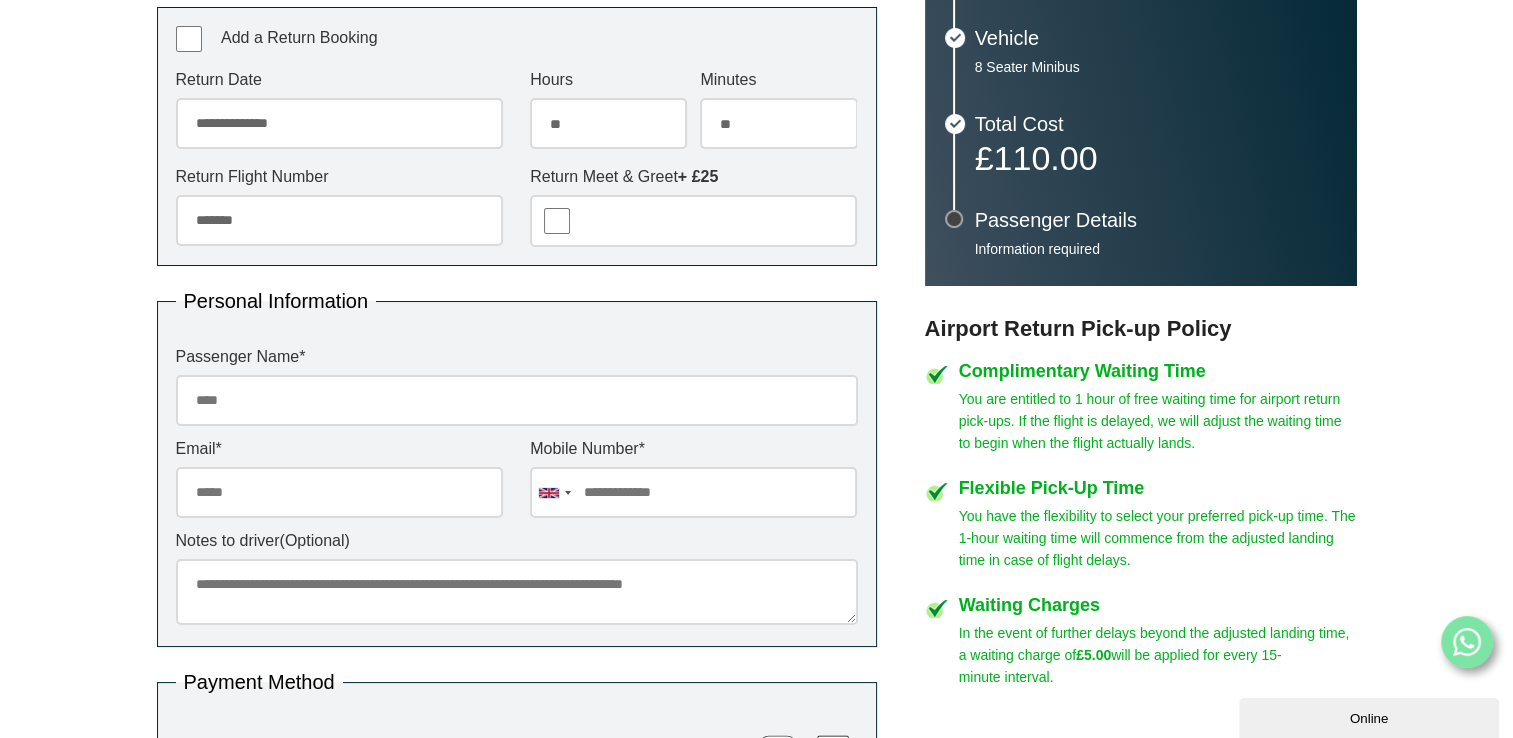 type on "*******" 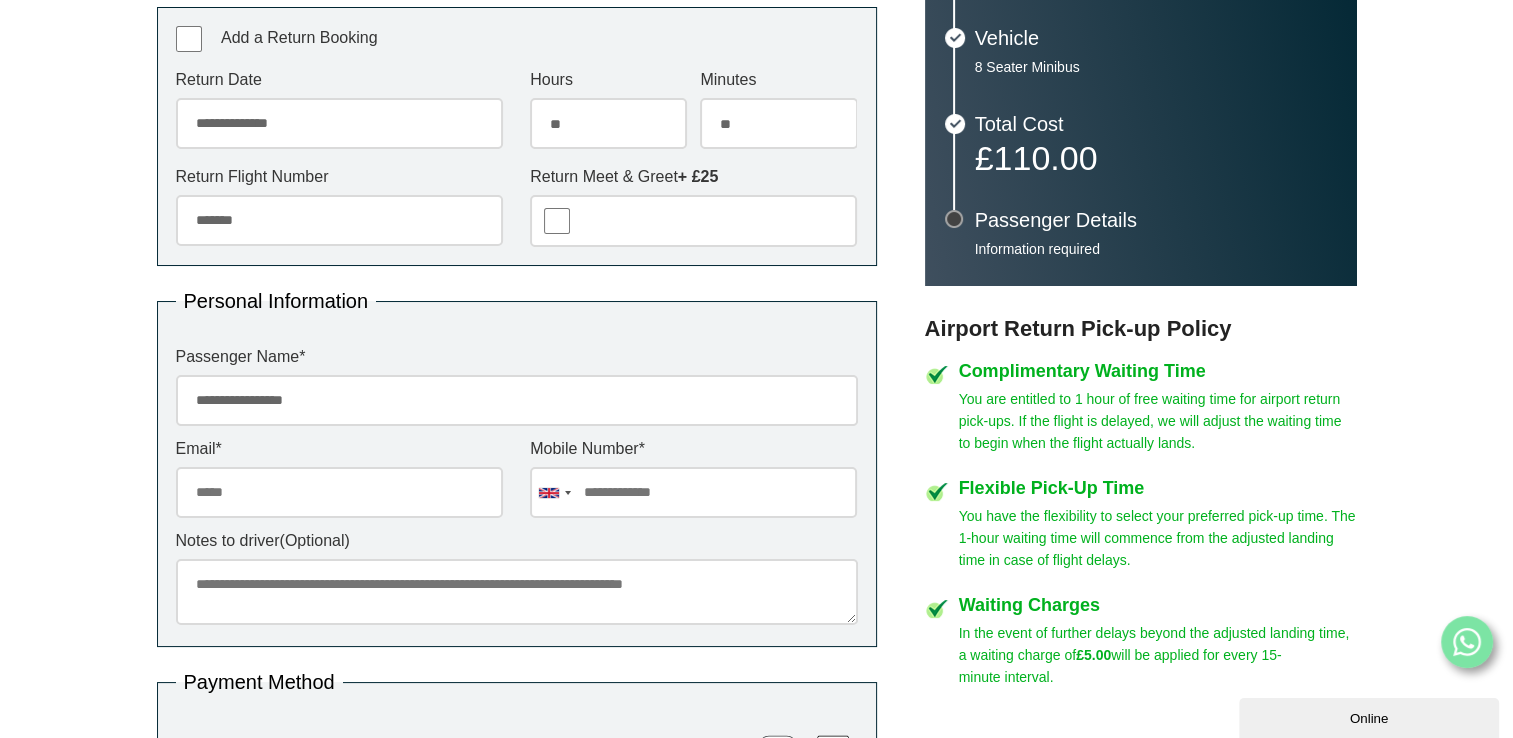 type on "**********" 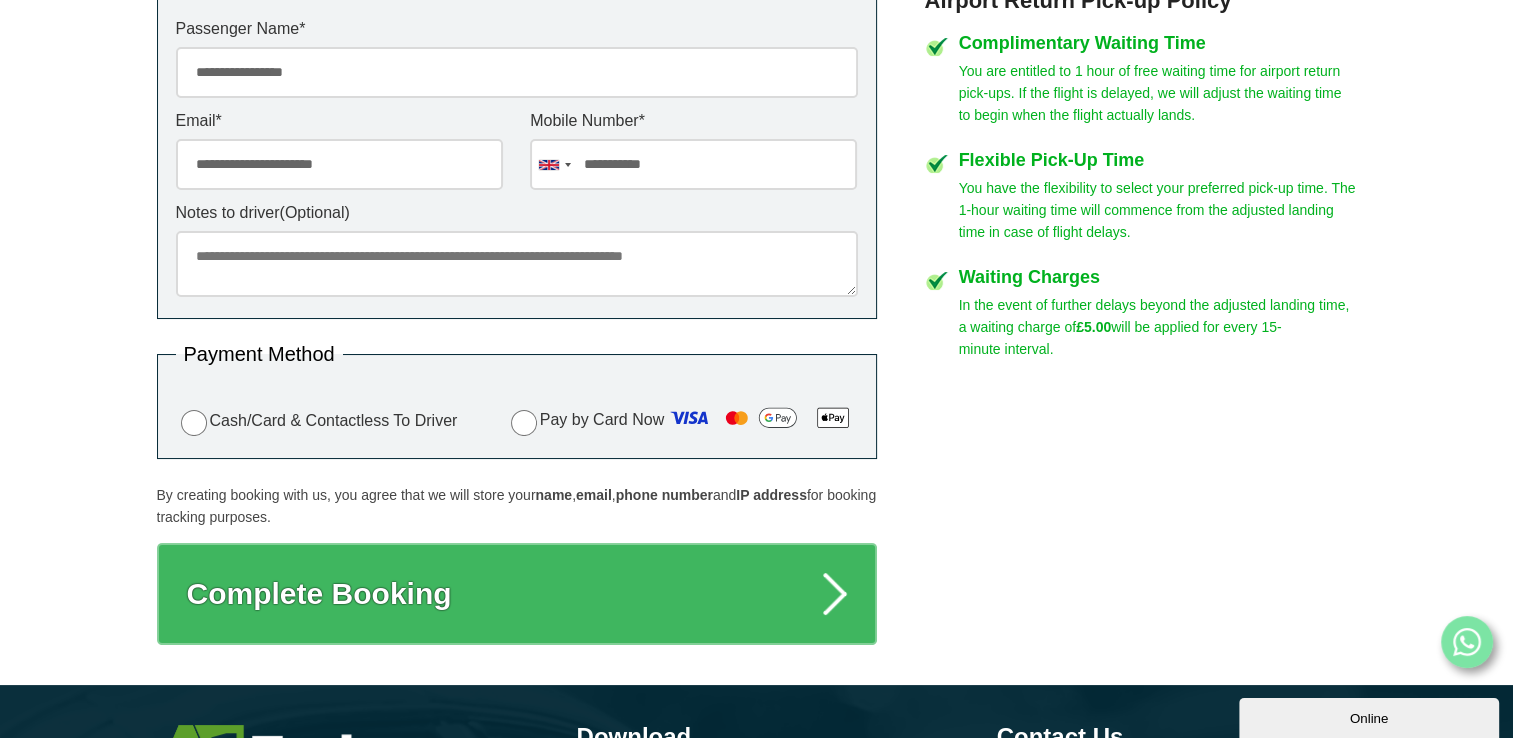 scroll, scrollTop: 976, scrollLeft: 0, axis: vertical 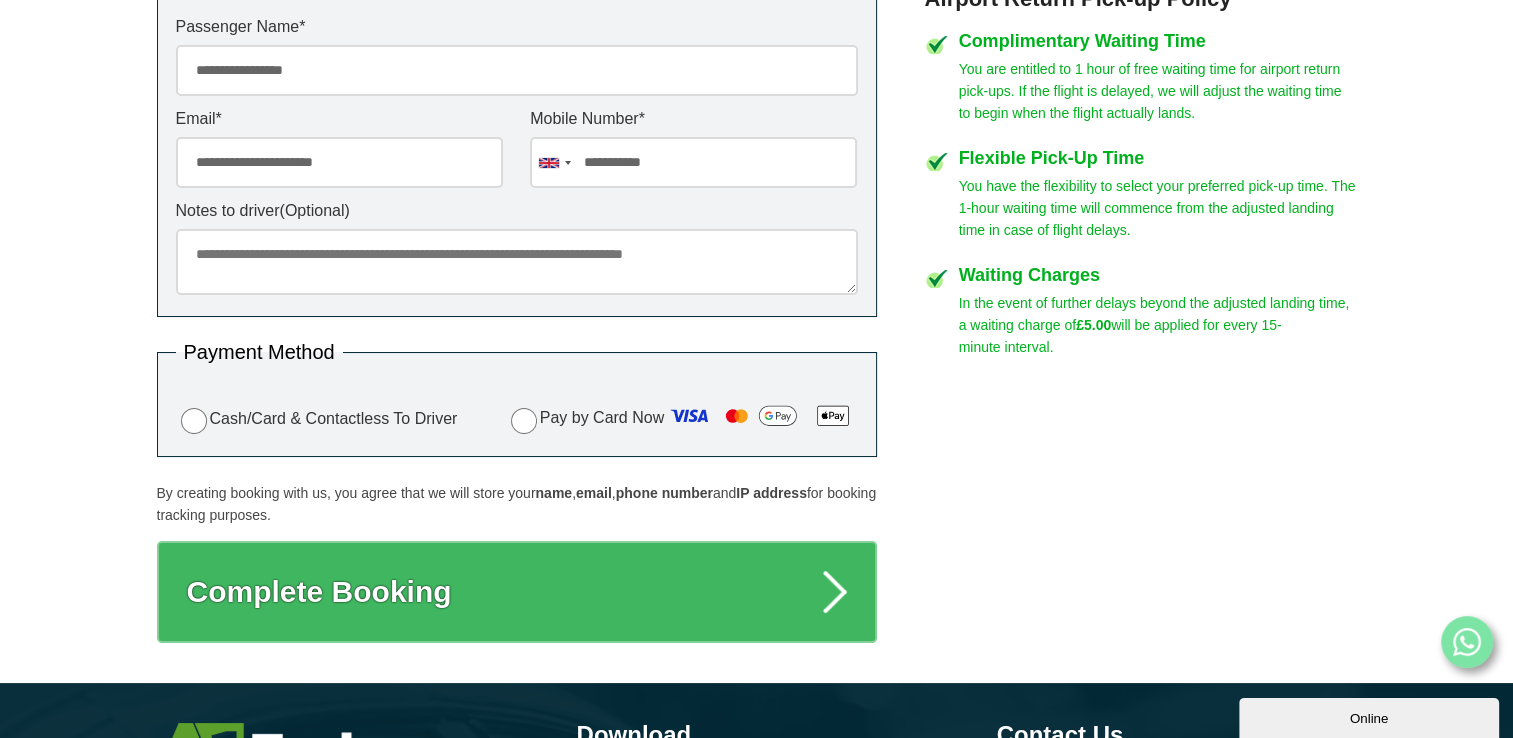 click on "Pay by Card Now
Visa
Mastercard
GooglePay ApplePay" at bounding box center (682, 419) 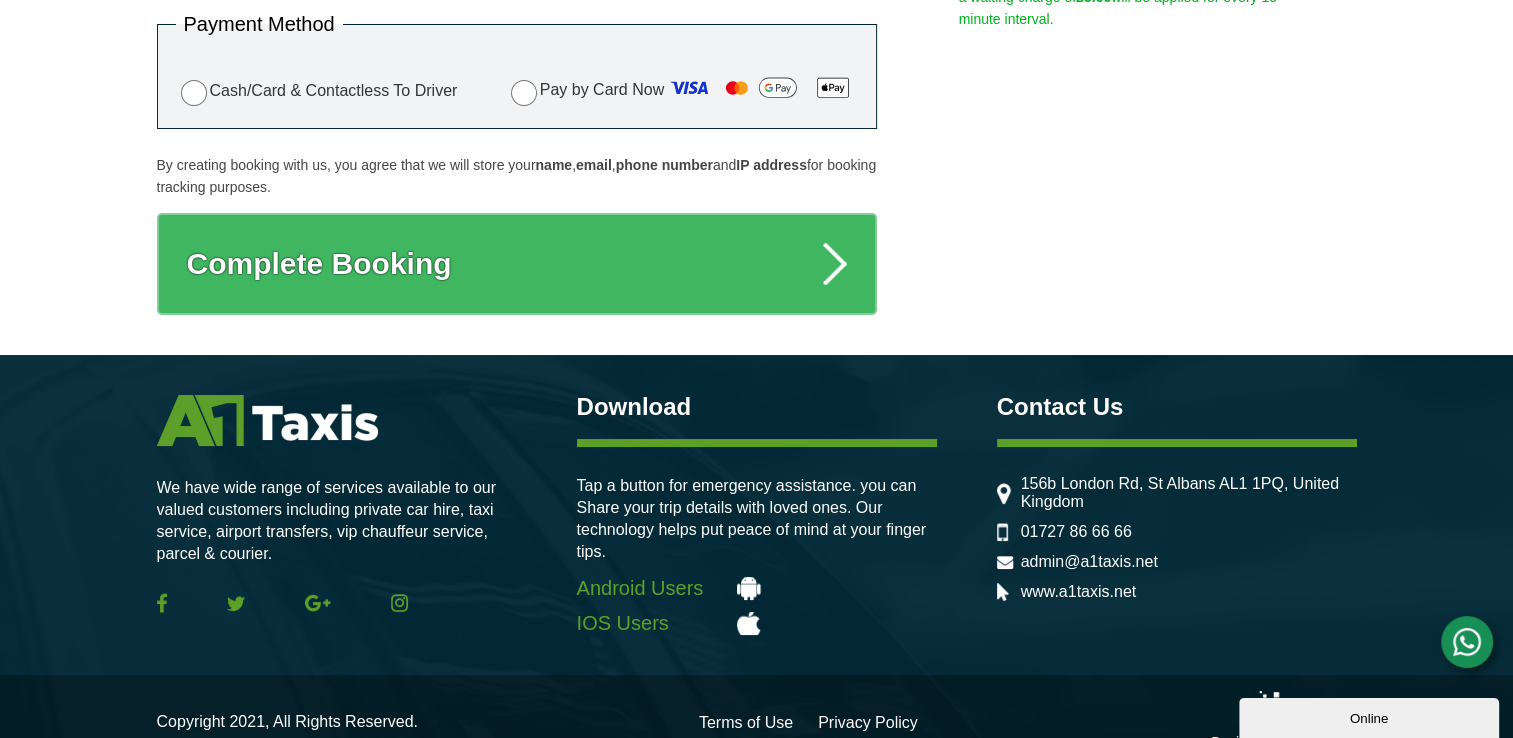 scroll, scrollTop: 1302, scrollLeft: 0, axis: vertical 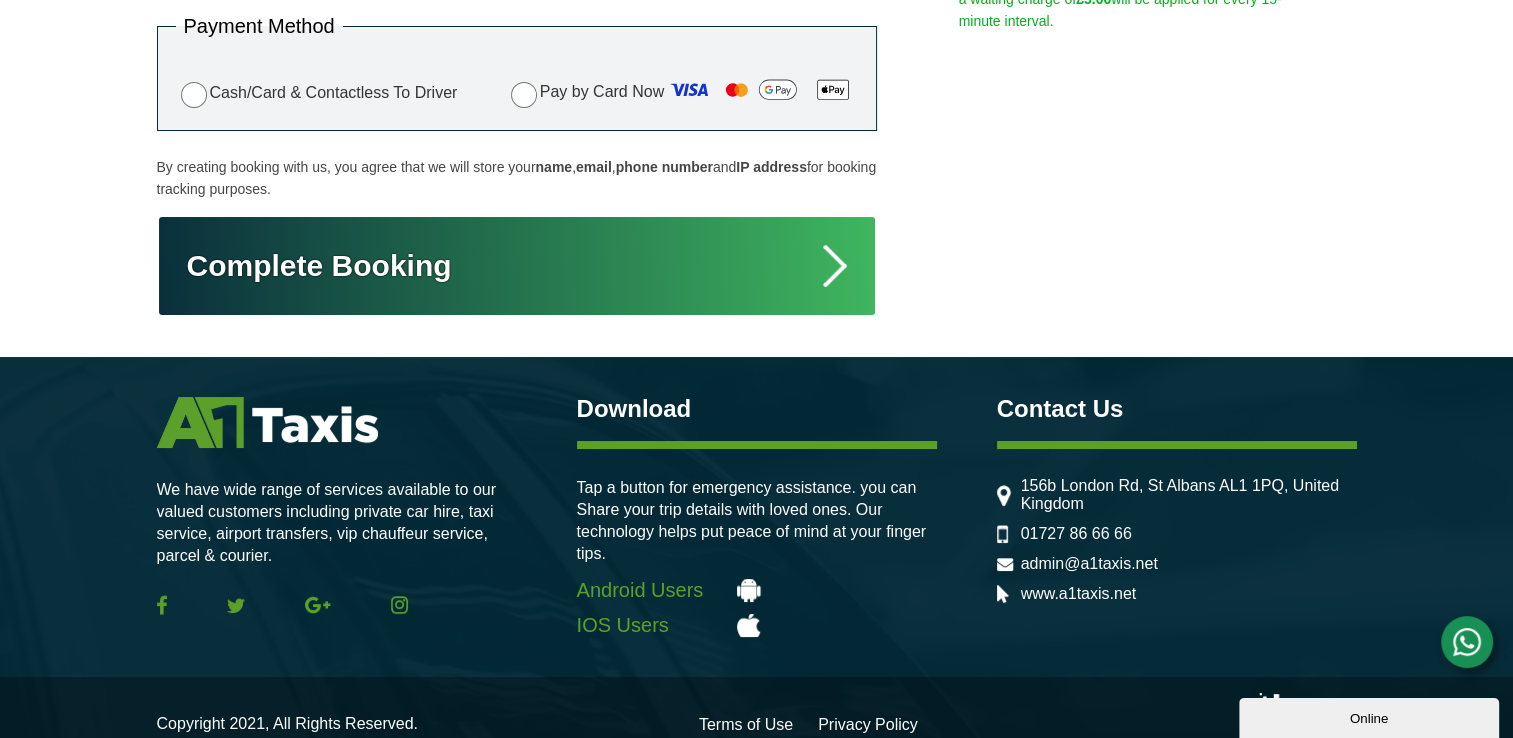 click on "Complete Booking" at bounding box center (517, 266) 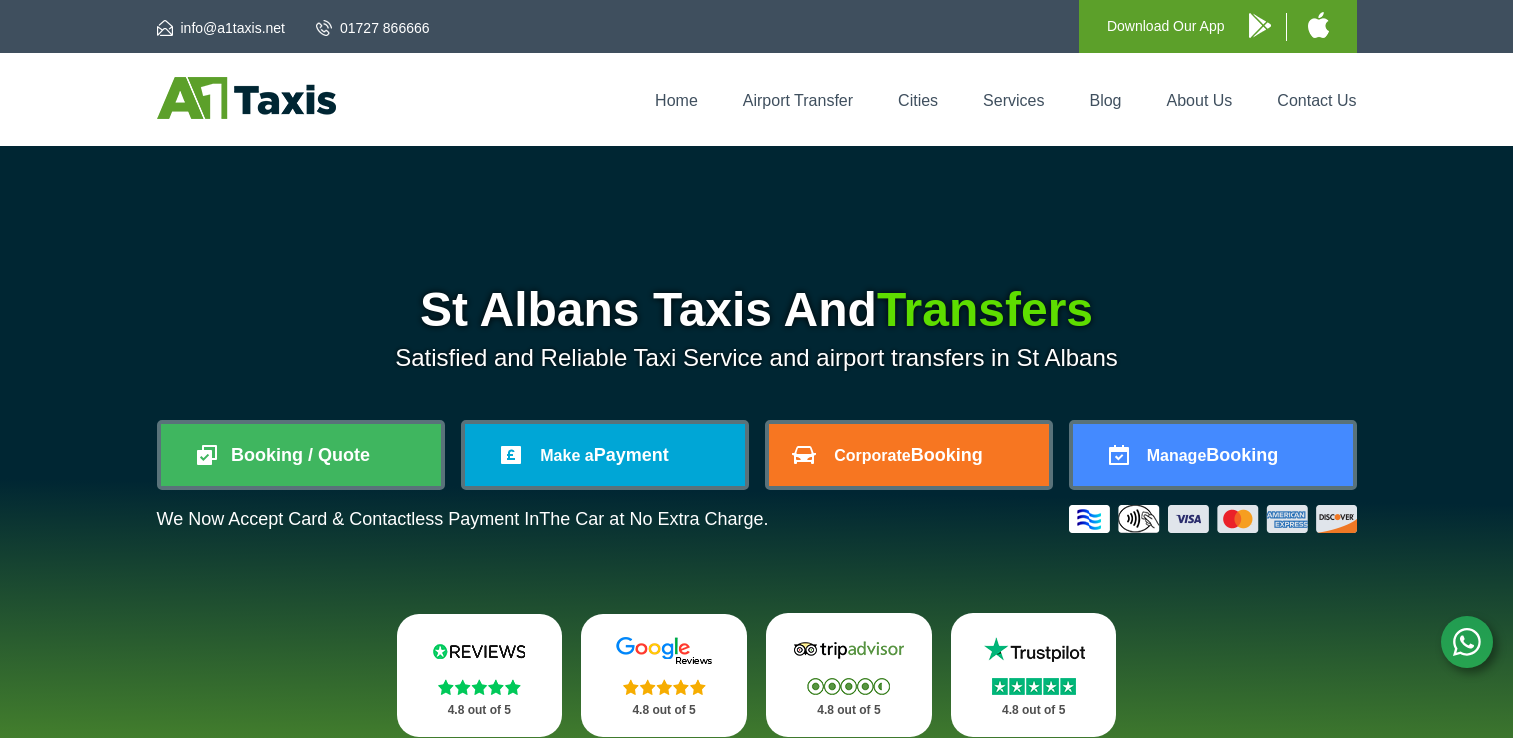 scroll, scrollTop: 0, scrollLeft: 0, axis: both 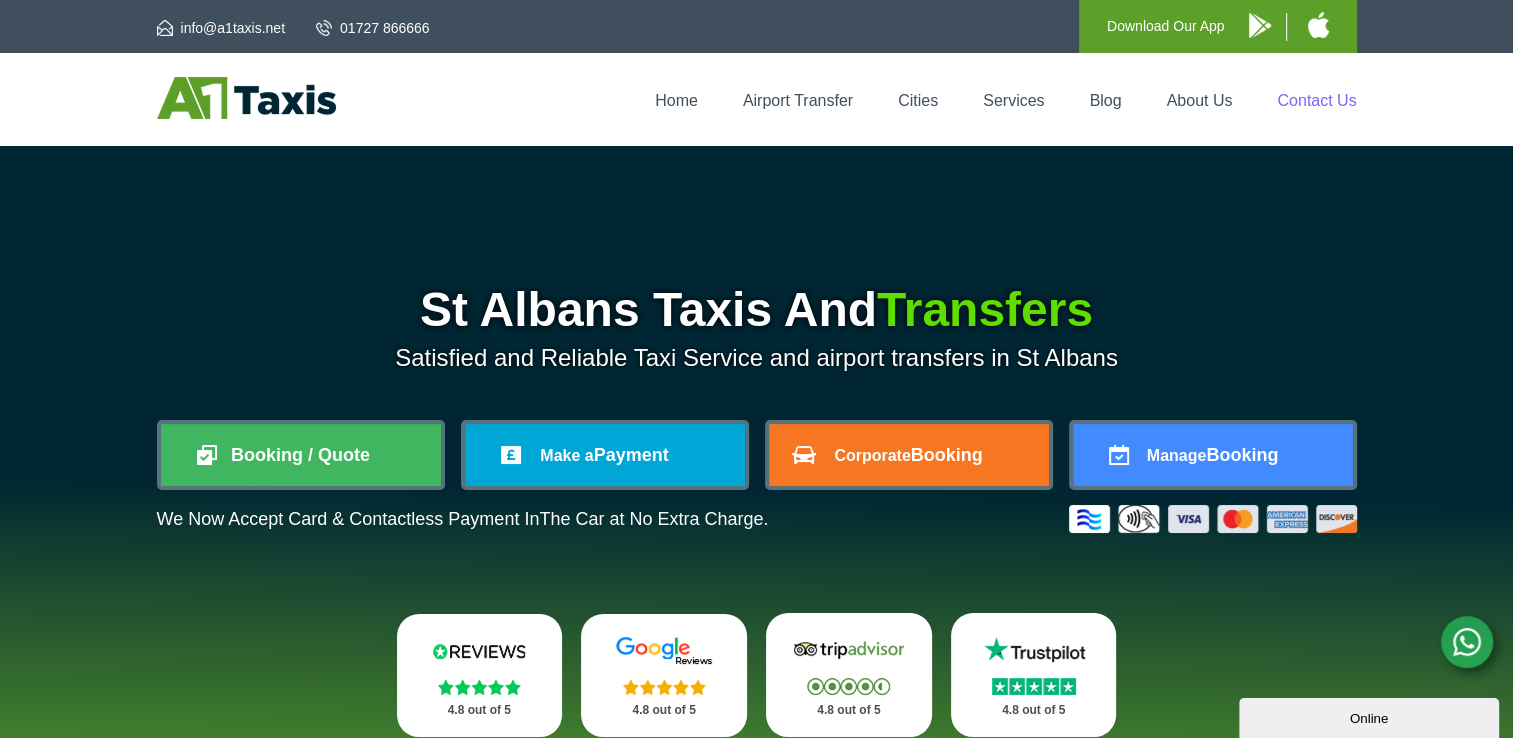 click on "Contact Us" at bounding box center (1316, 100) 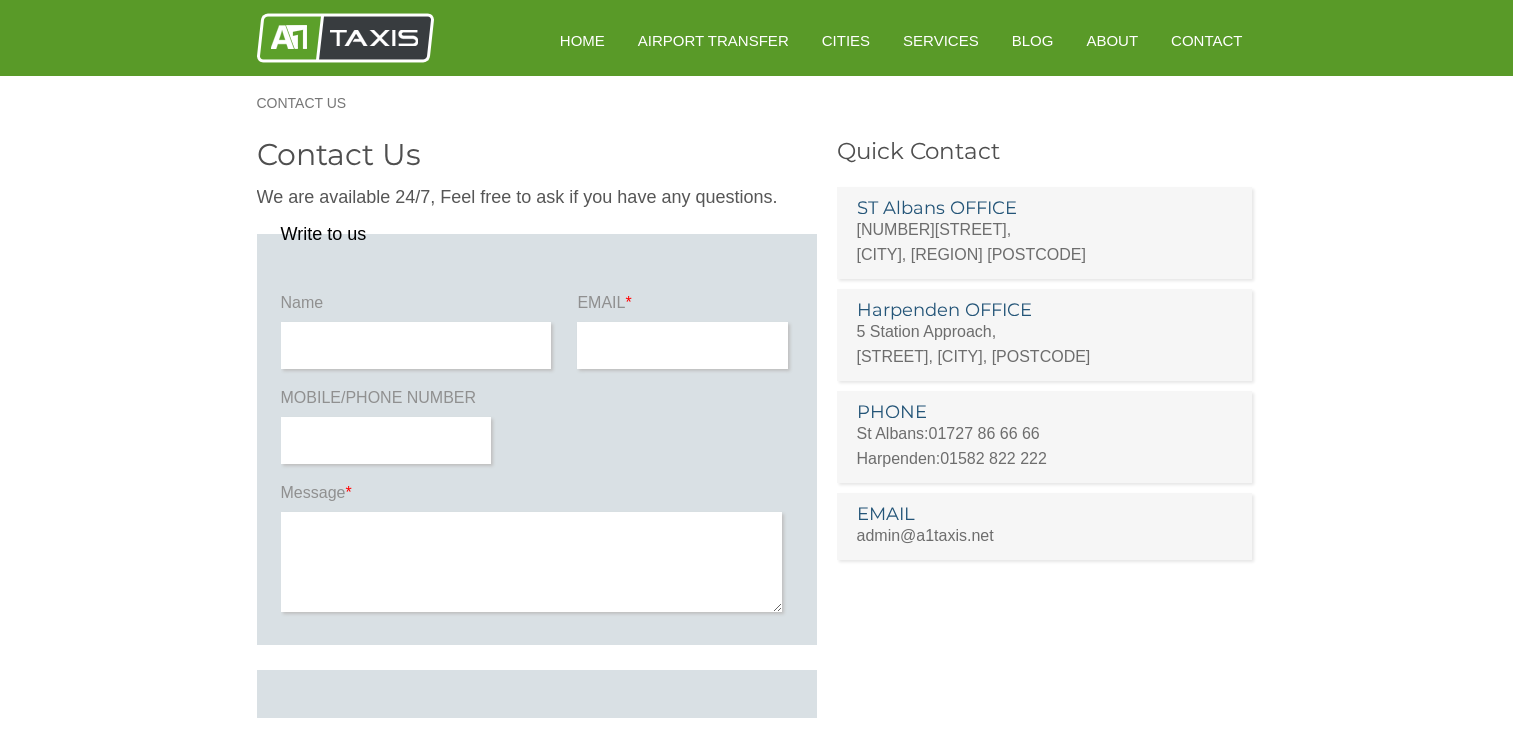 scroll, scrollTop: 0, scrollLeft: 0, axis: both 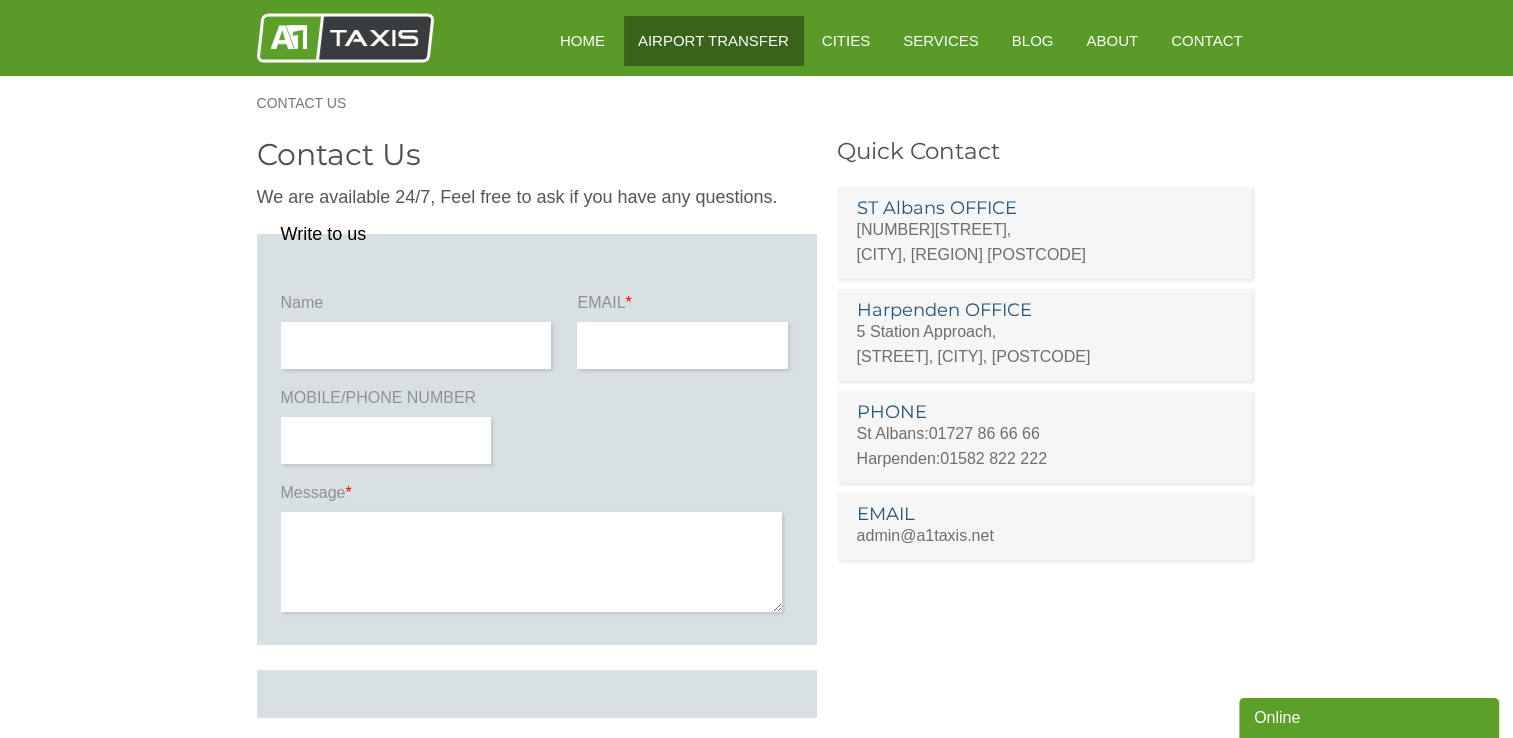 click on "Airport Transfer" at bounding box center [713, 40] 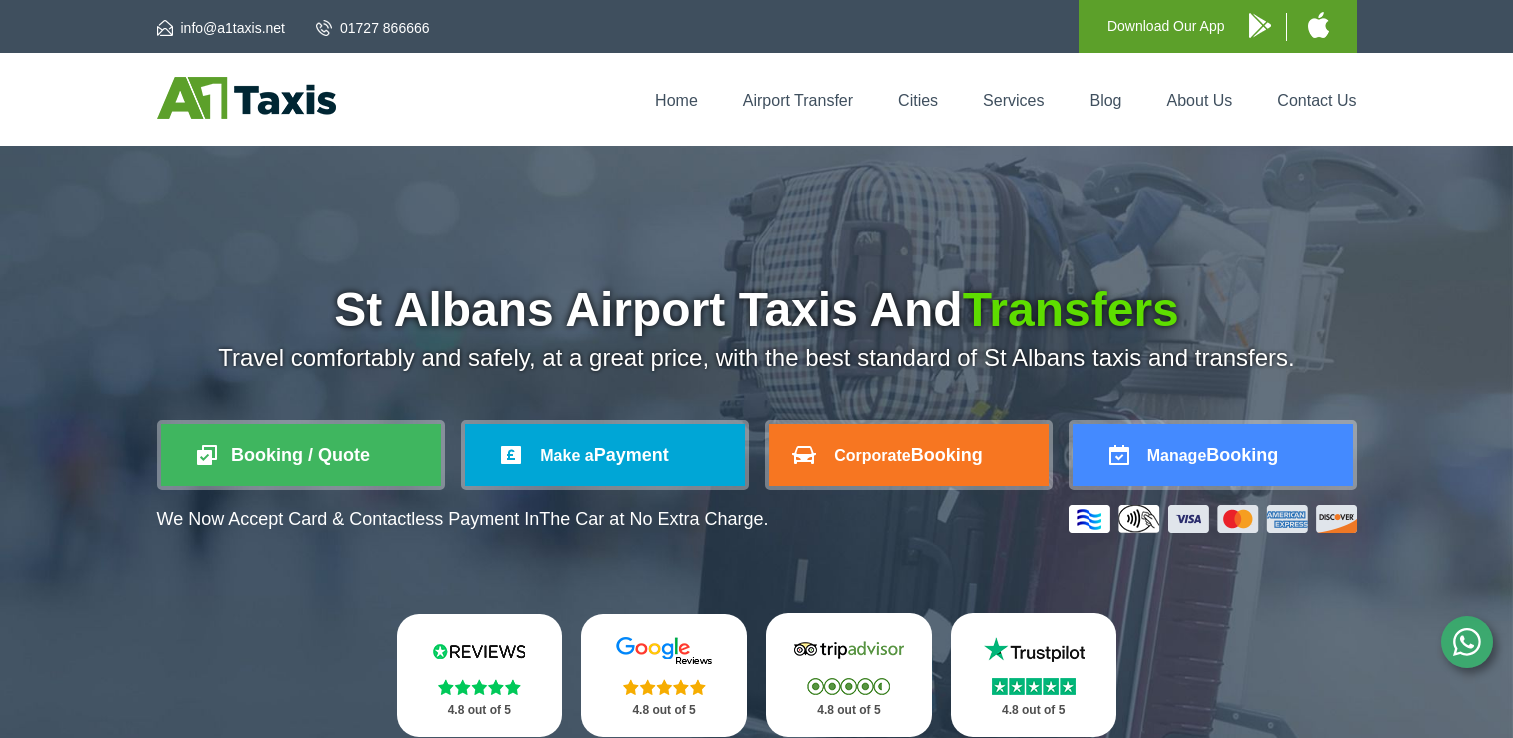 scroll, scrollTop: 0, scrollLeft: 0, axis: both 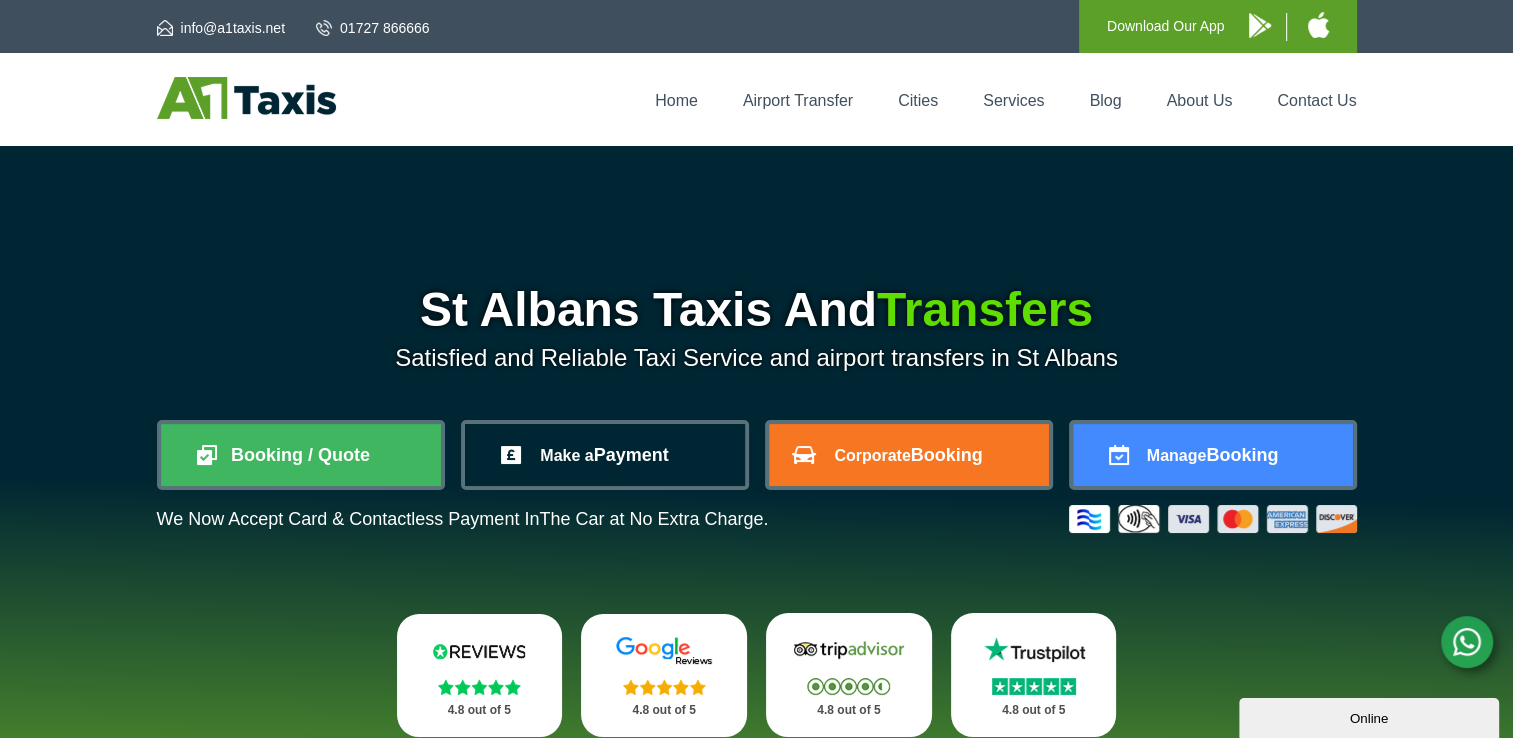 click on "Make a  Payment" at bounding box center (605, 455) 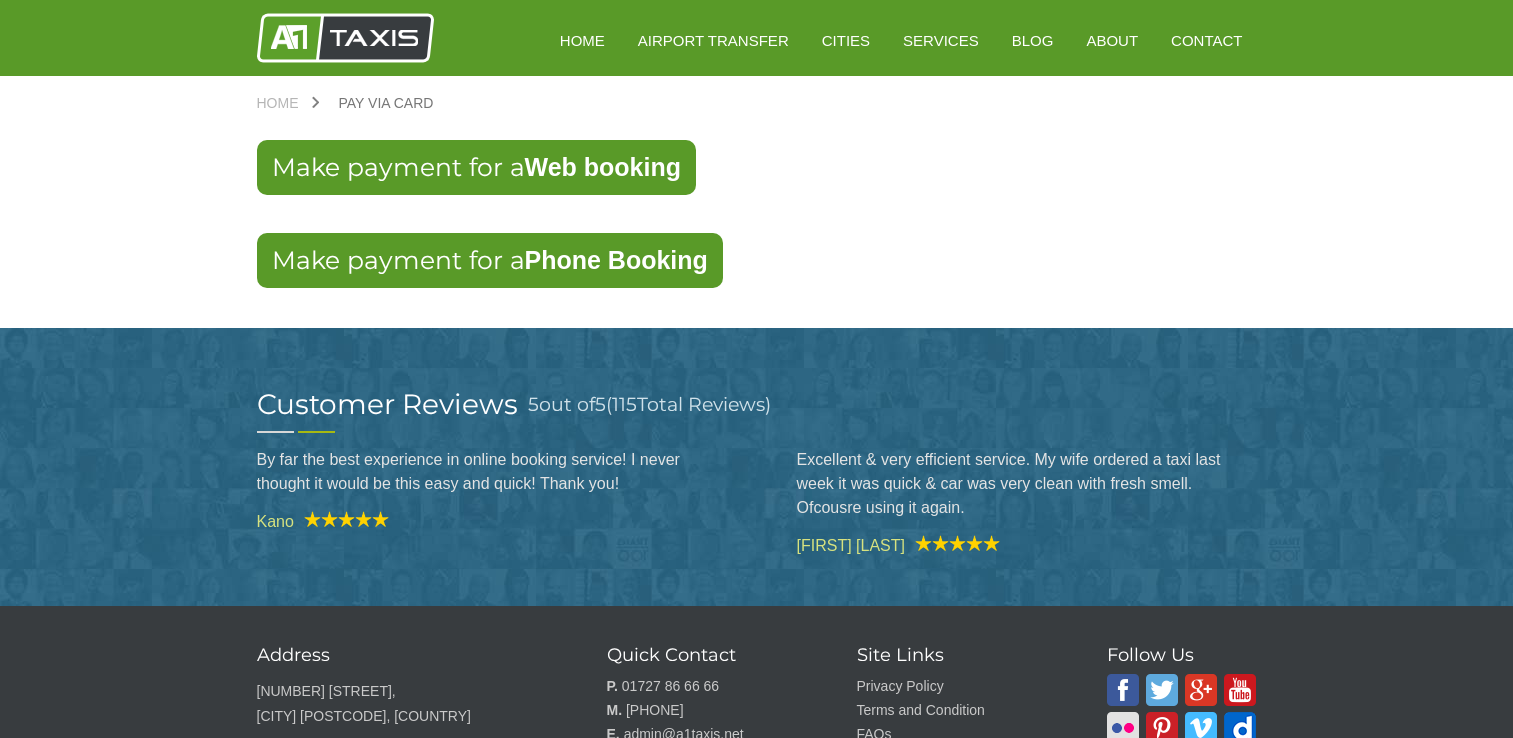 scroll, scrollTop: 0, scrollLeft: 0, axis: both 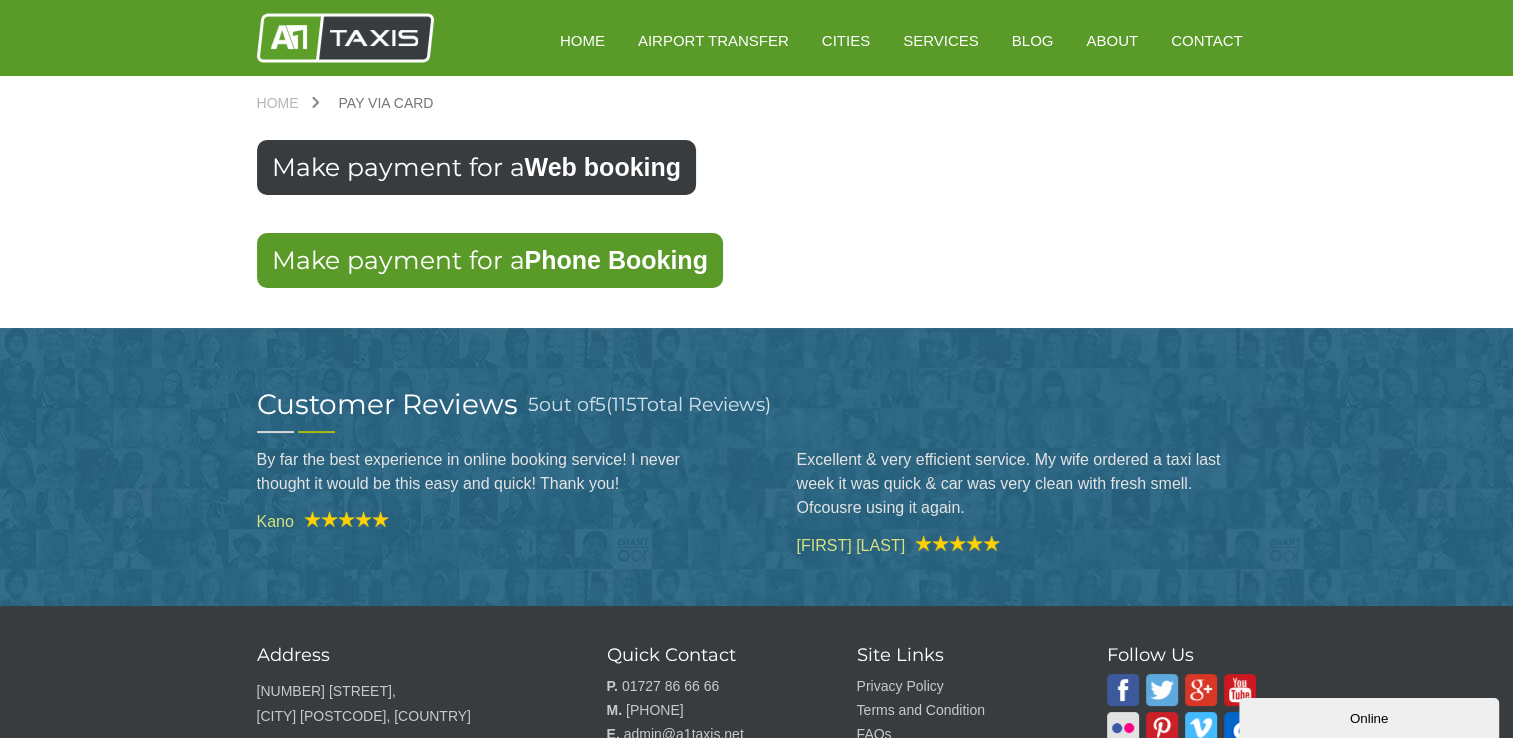 click on "Web booking" at bounding box center (603, 167) 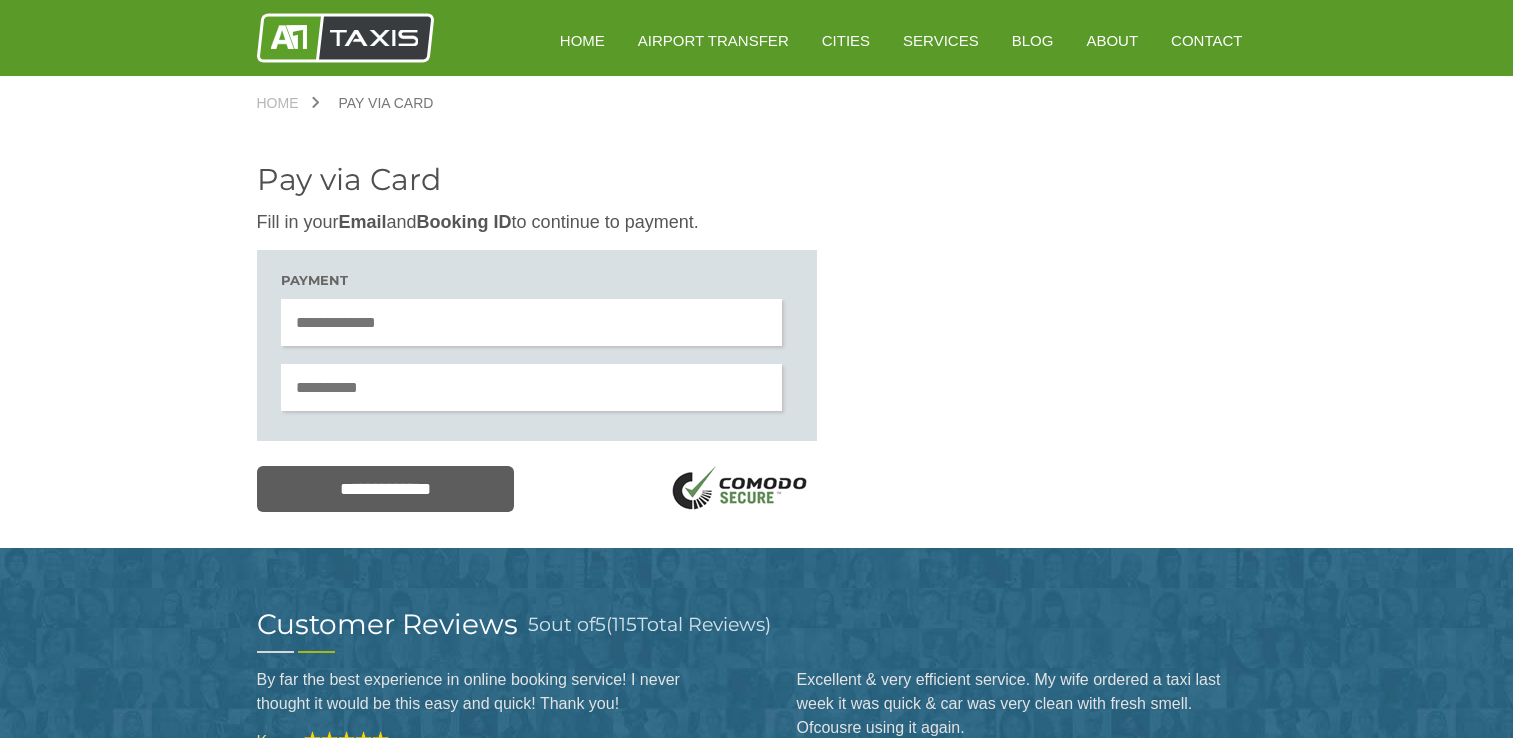 scroll, scrollTop: 0, scrollLeft: 0, axis: both 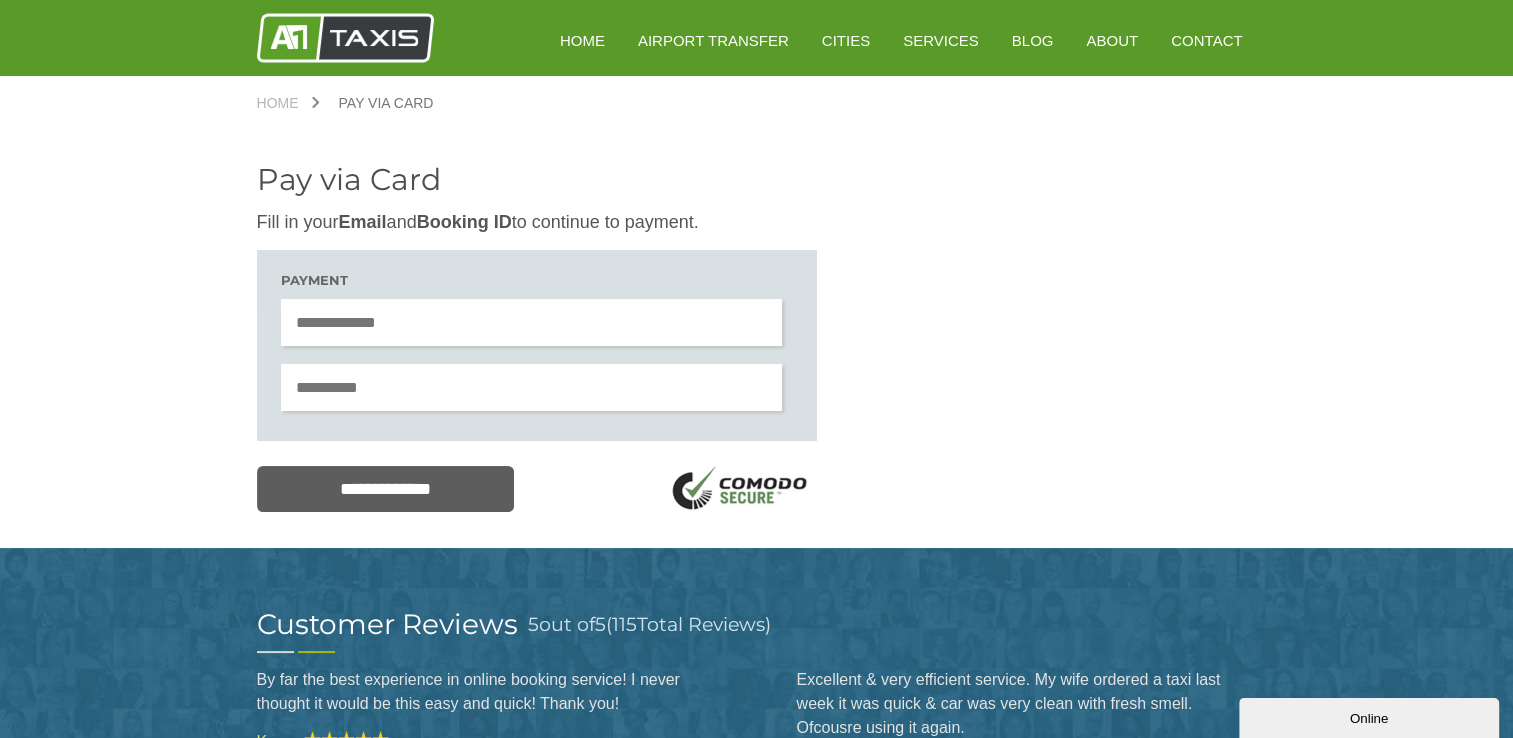 click at bounding box center (532, 322) 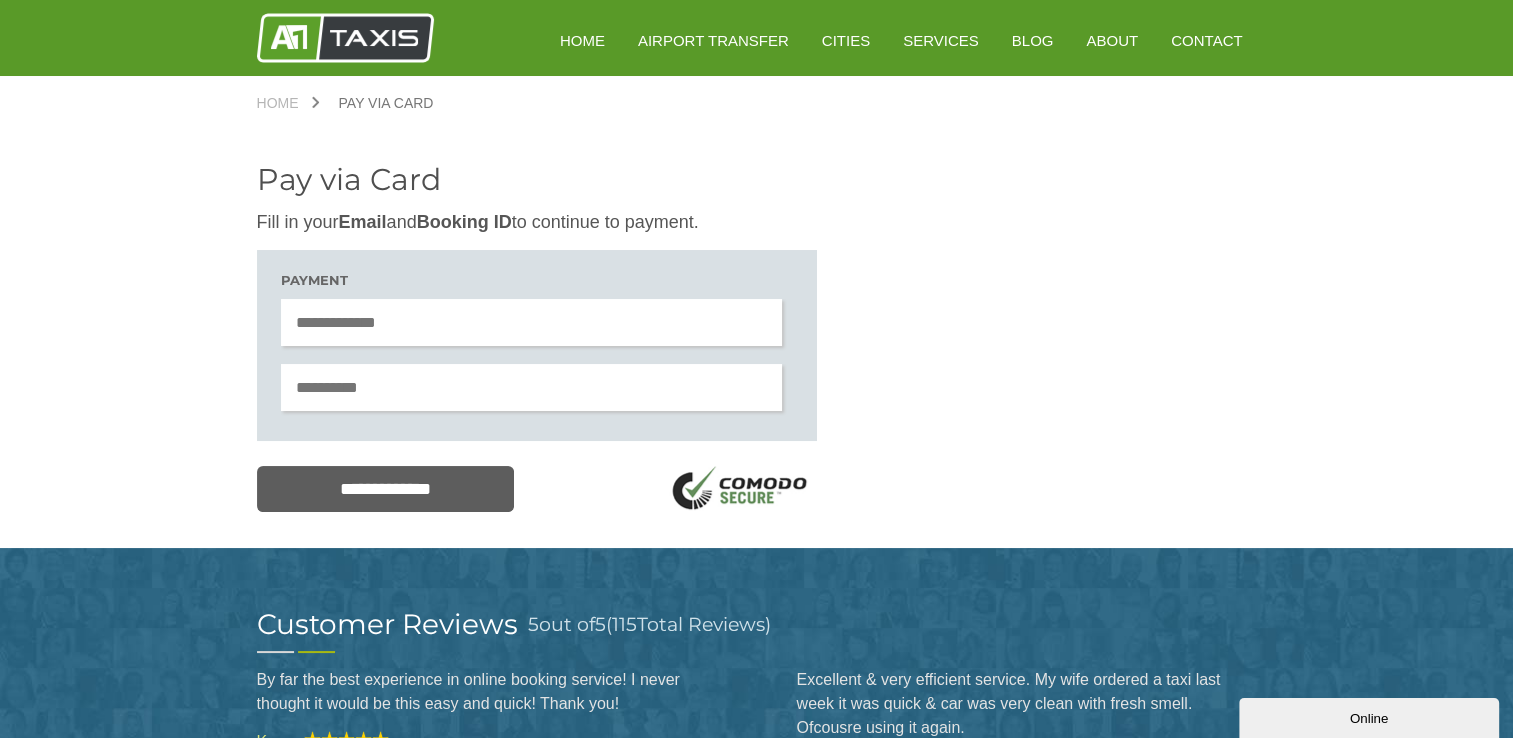 type on "**********" 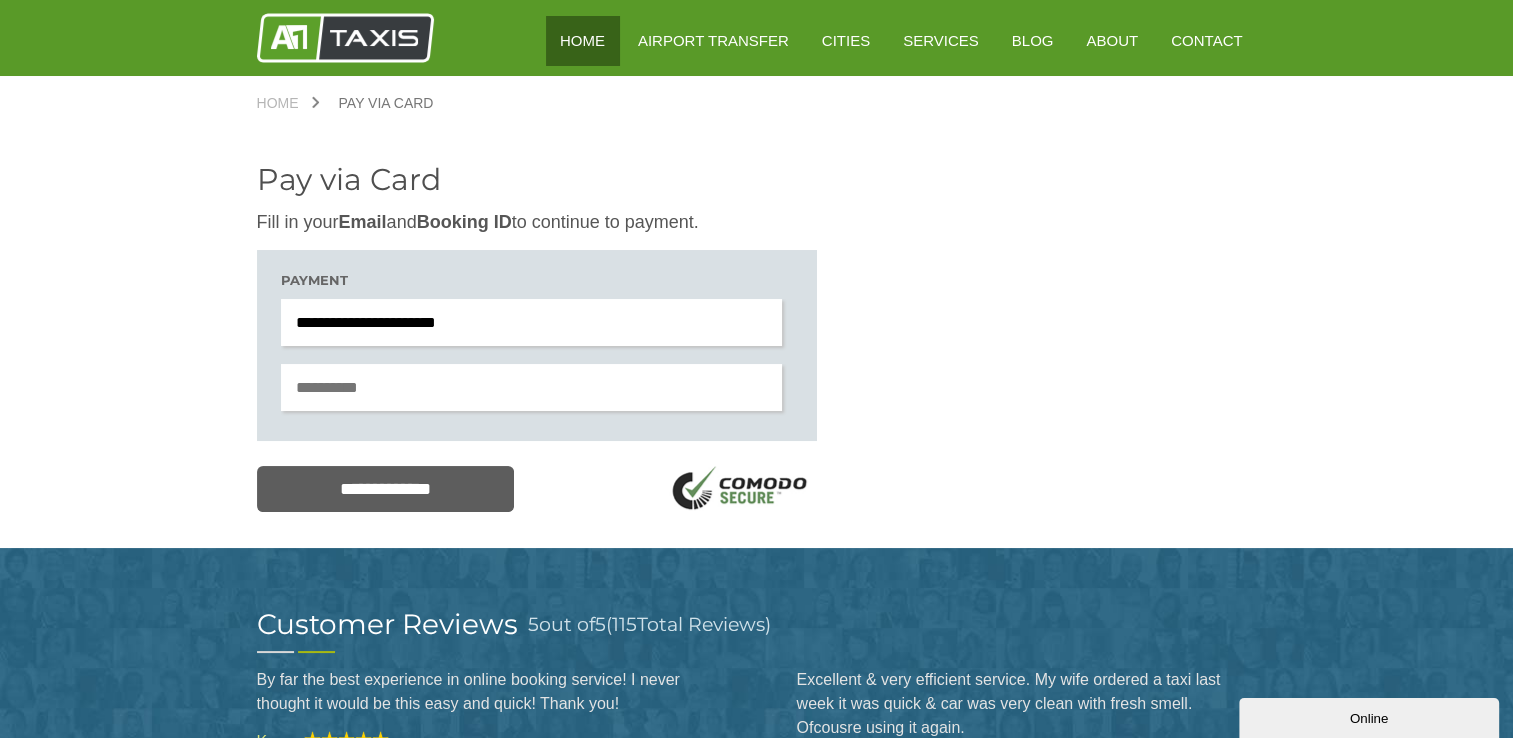 click on "HOME" at bounding box center (582, 40) 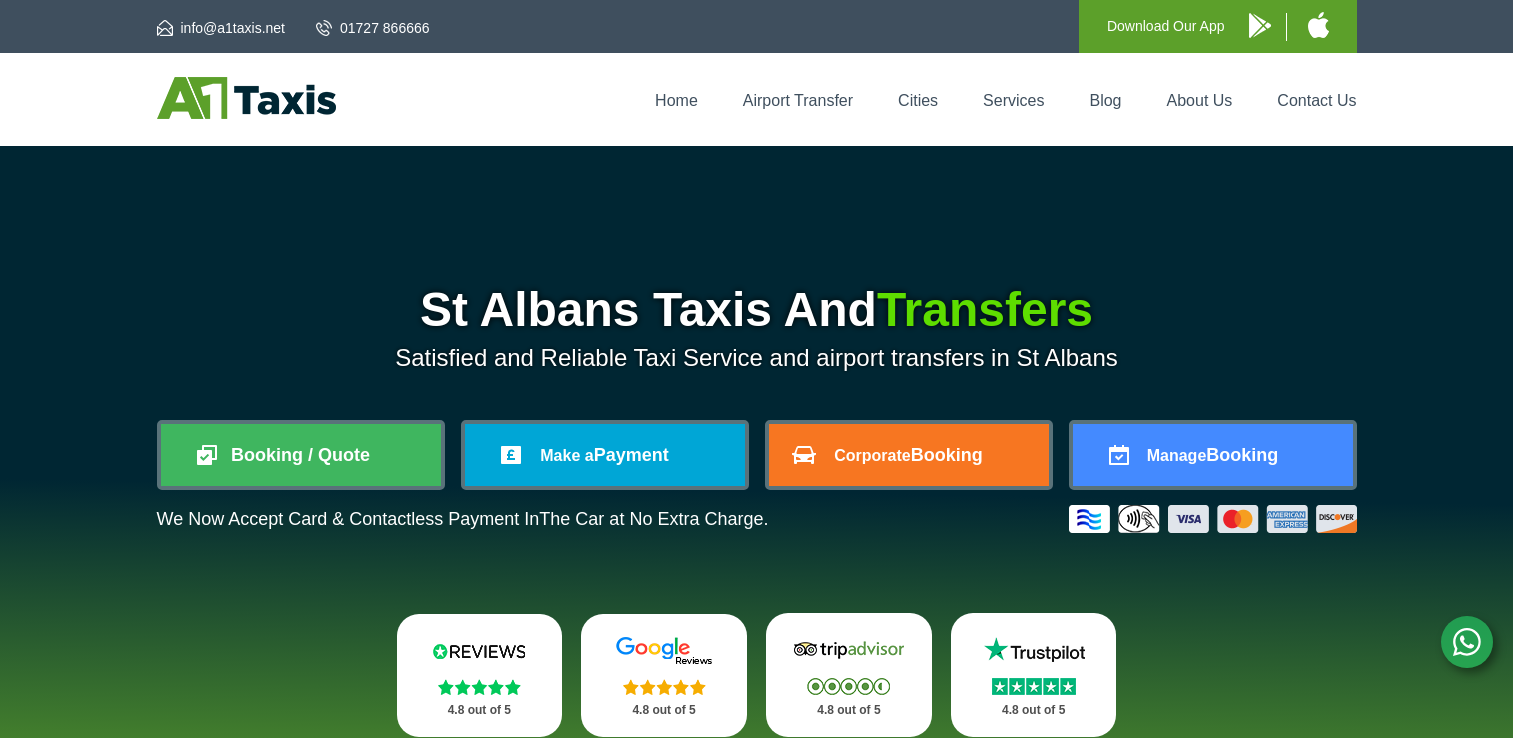scroll, scrollTop: 0, scrollLeft: 0, axis: both 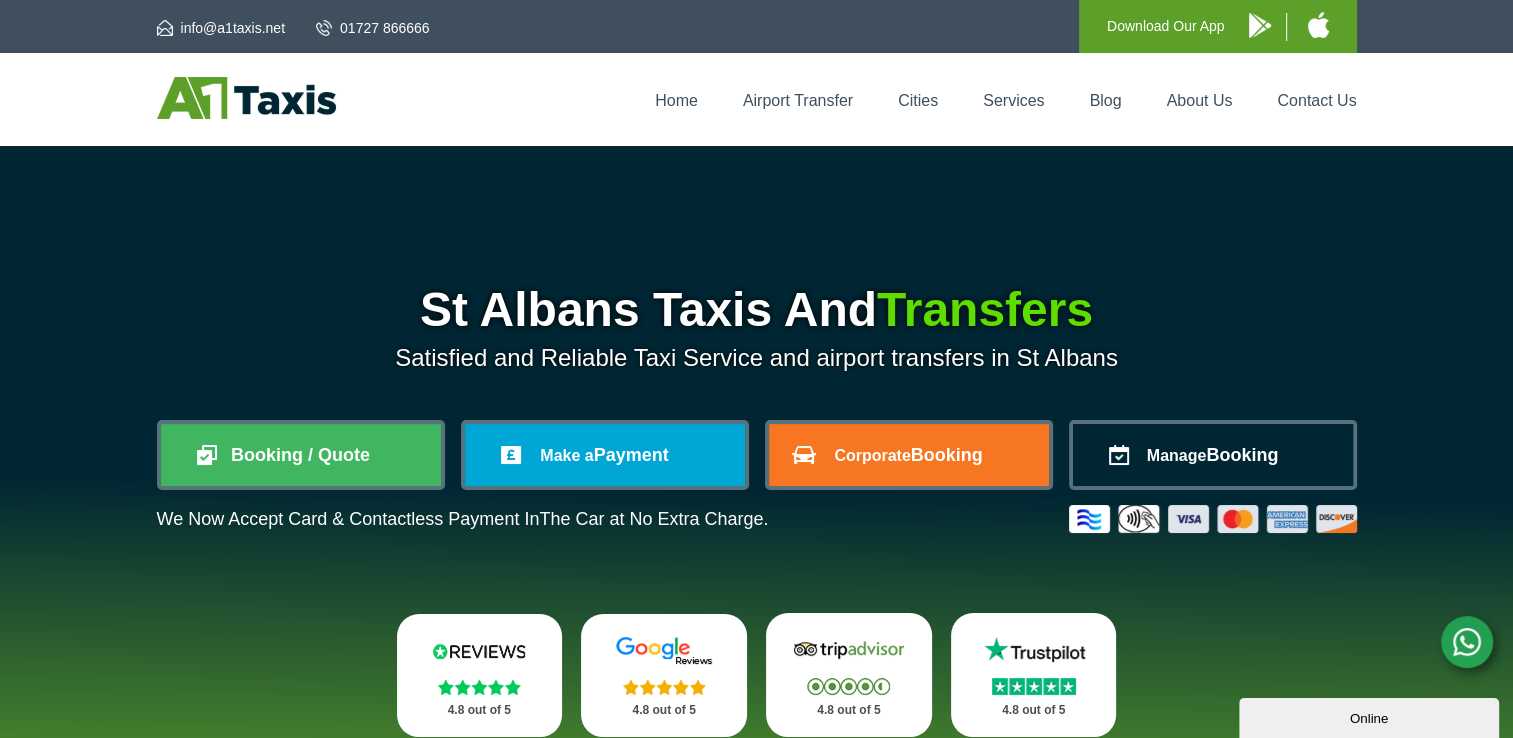 click on "Manage  Booking" at bounding box center [1213, 455] 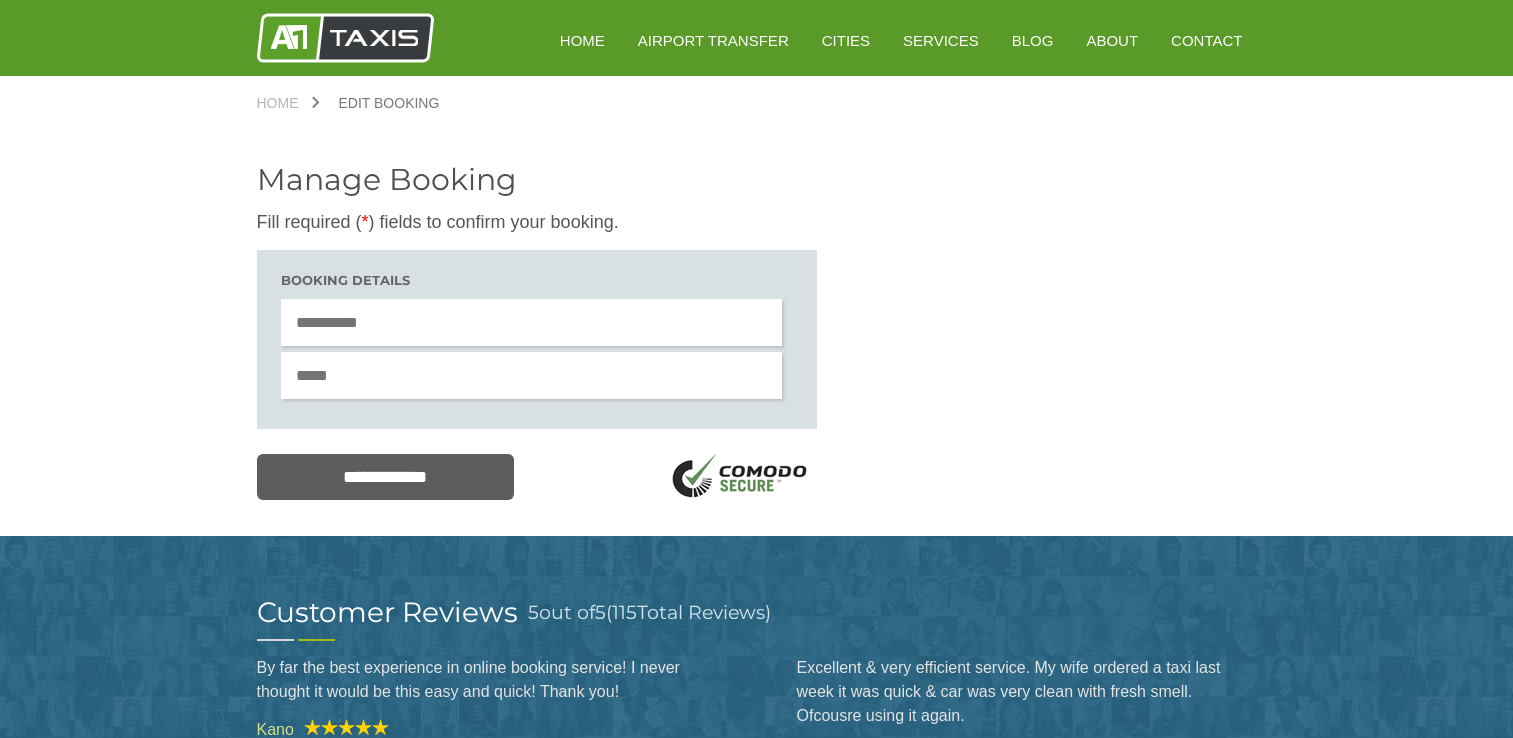 scroll, scrollTop: 0, scrollLeft: 0, axis: both 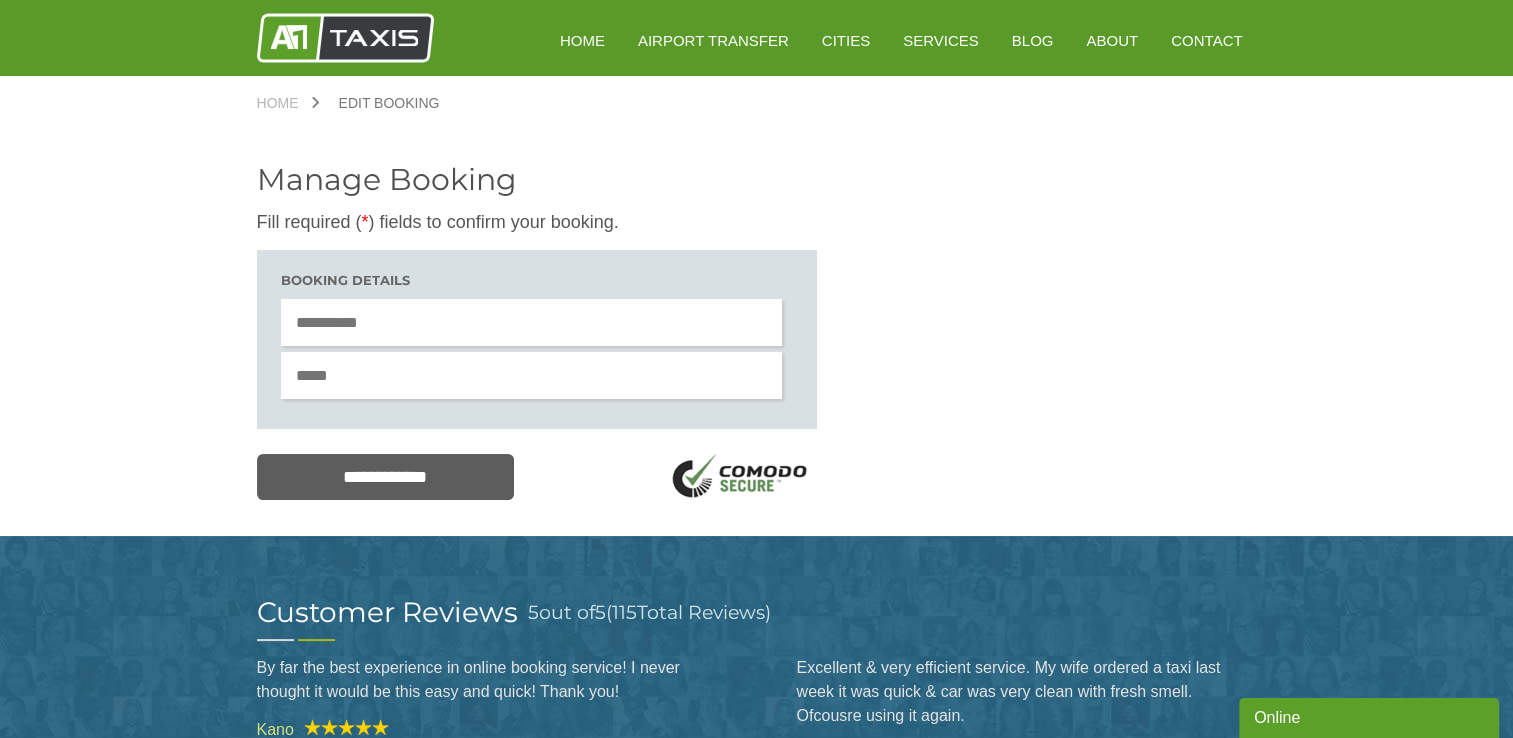 click at bounding box center [532, 322] 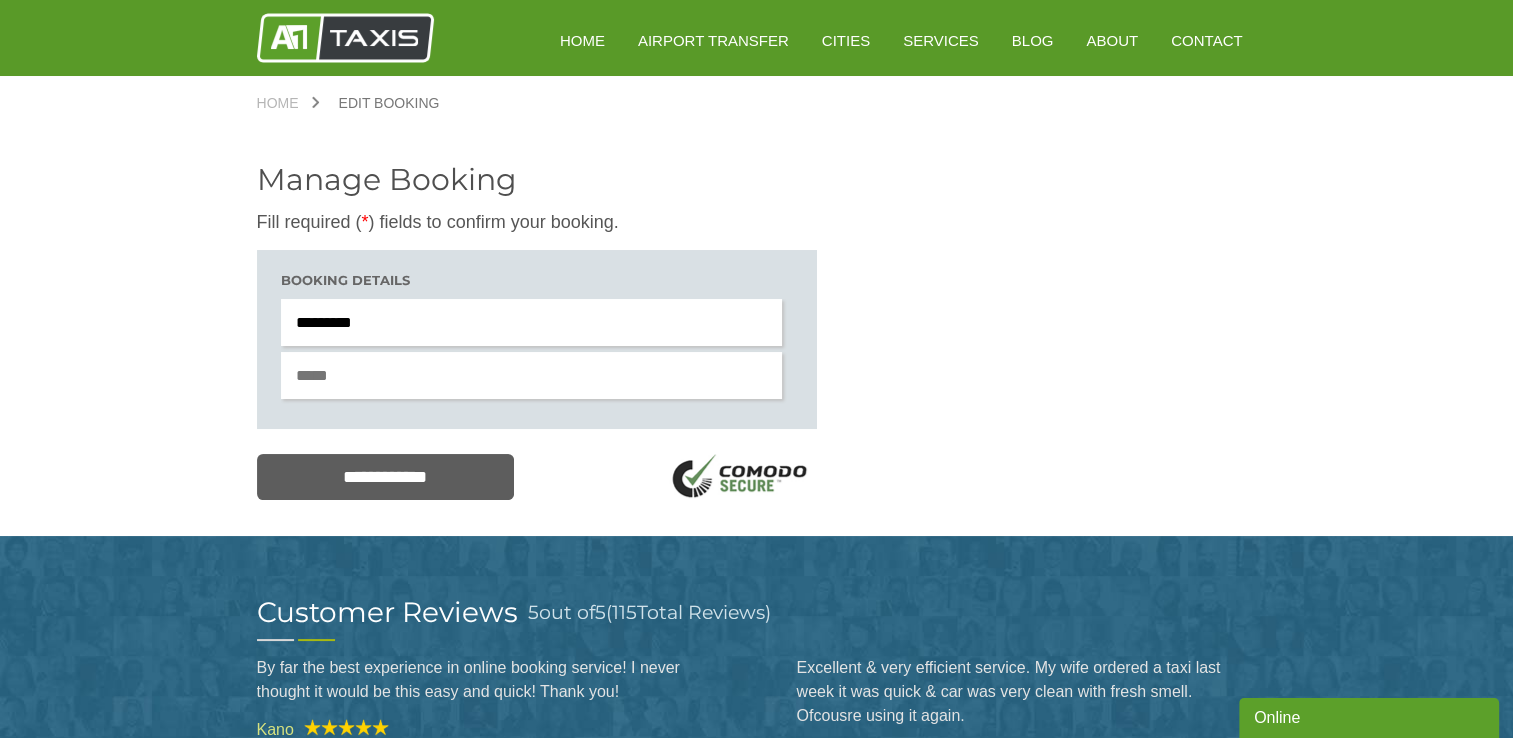 type on "*********" 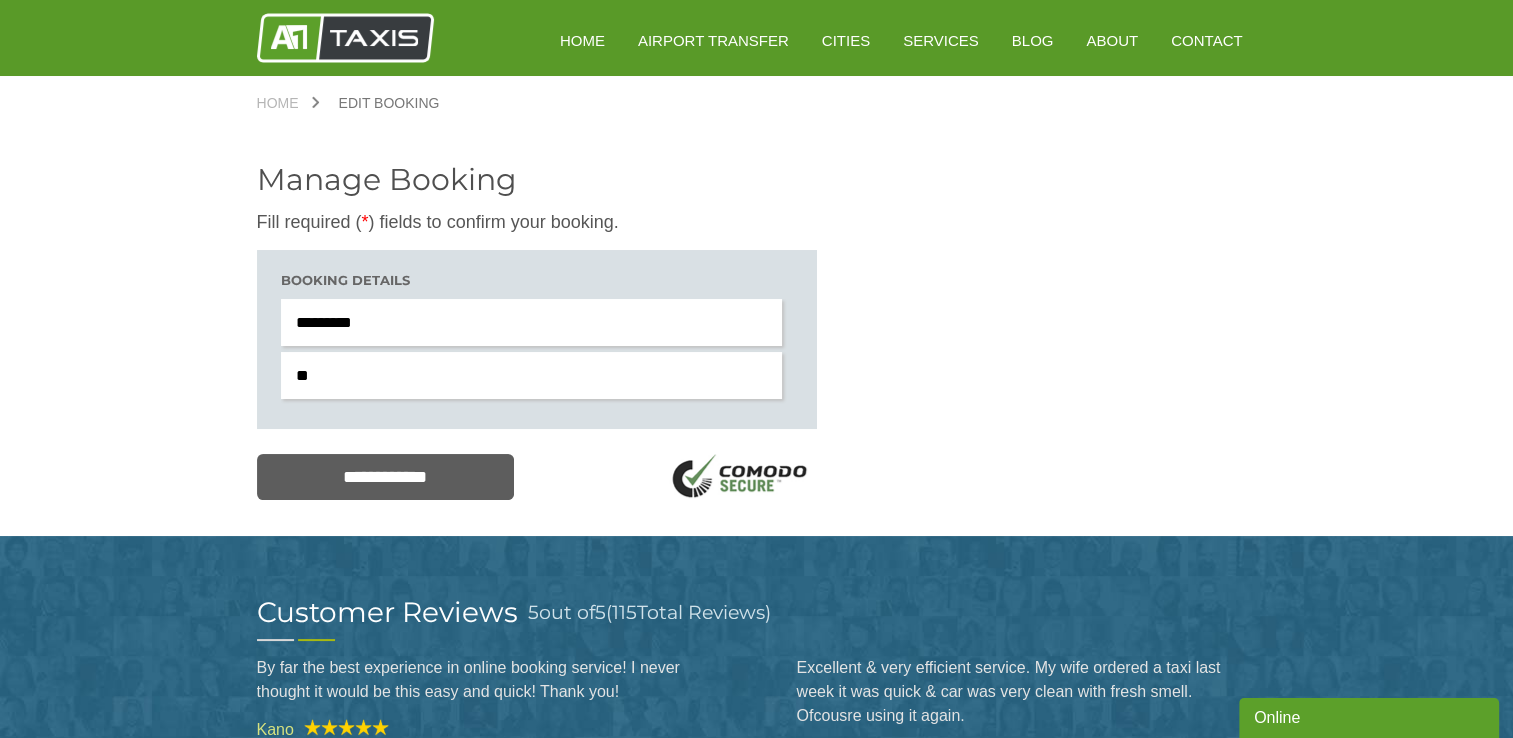 type on "**********" 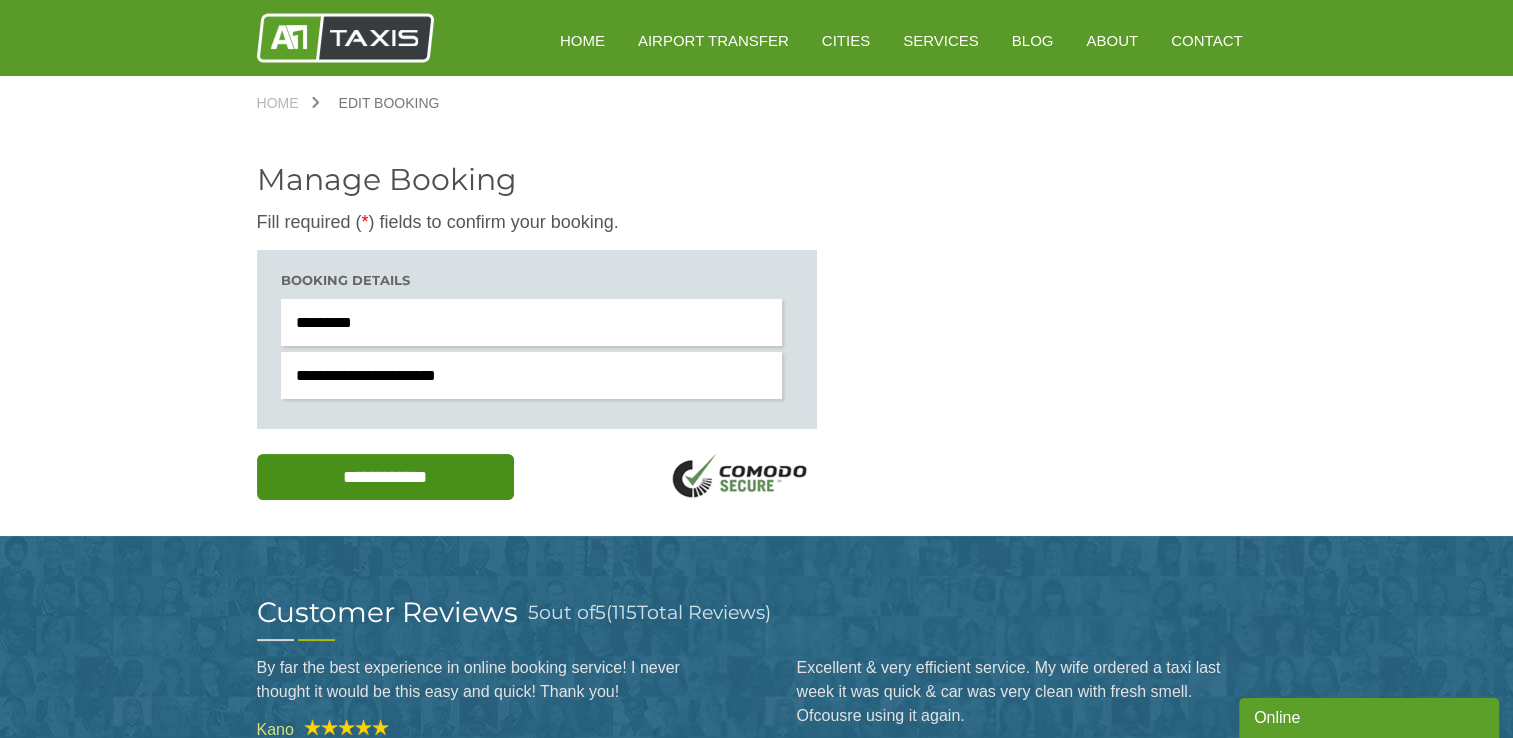 click on "**********" at bounding box center [386, 477] 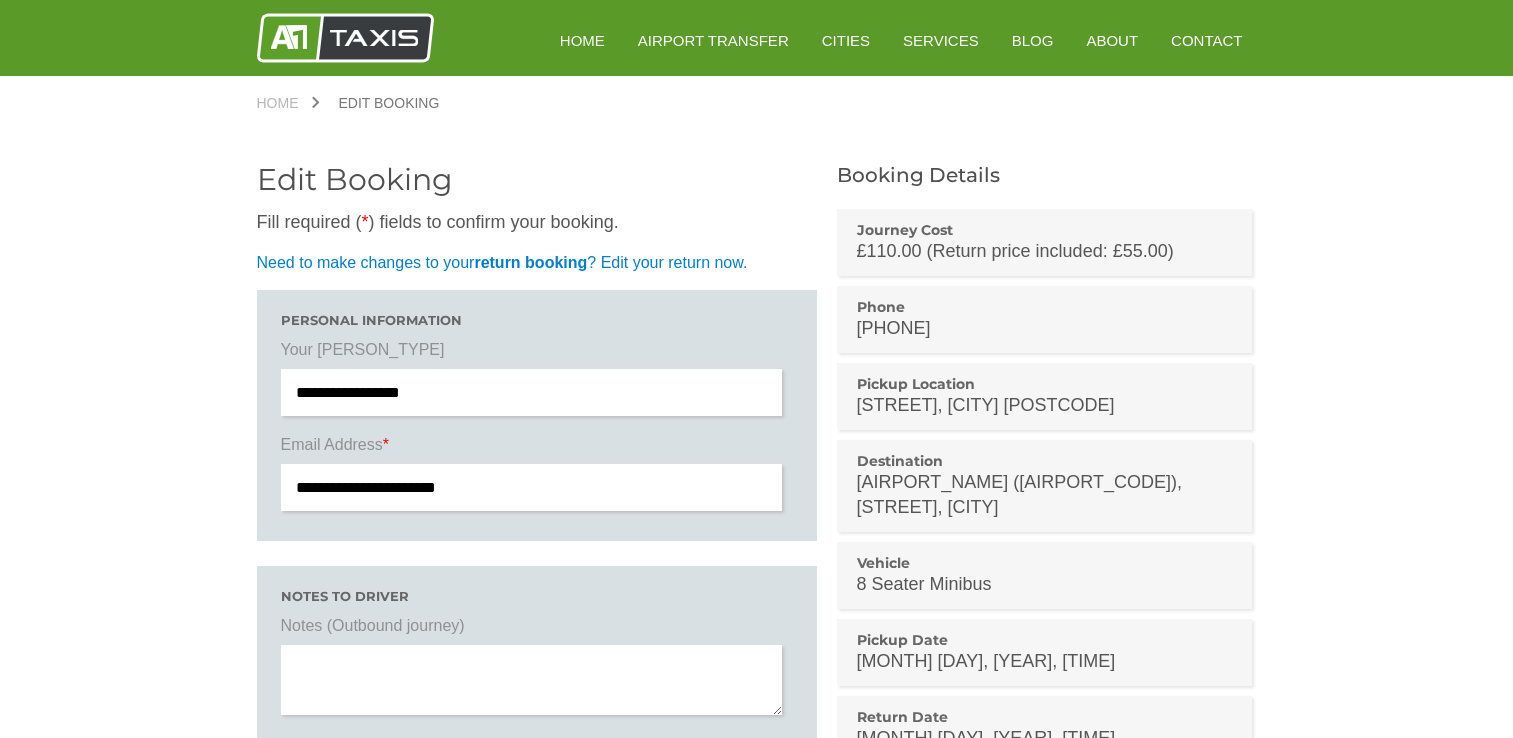 scroll, scrollTop: 0, scrollLeft: 0, axis: both 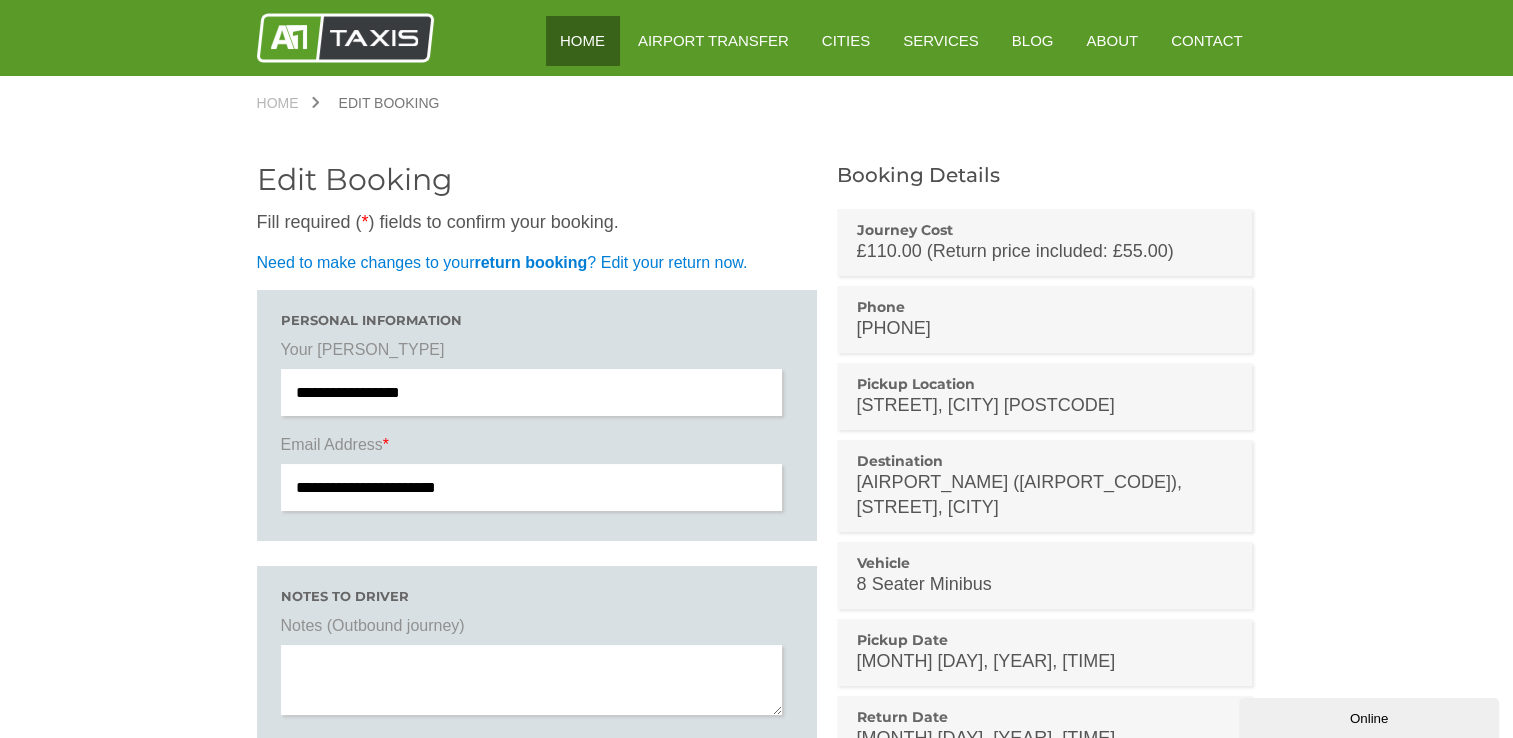 click on "HOME" at bounding box center [582, 40] 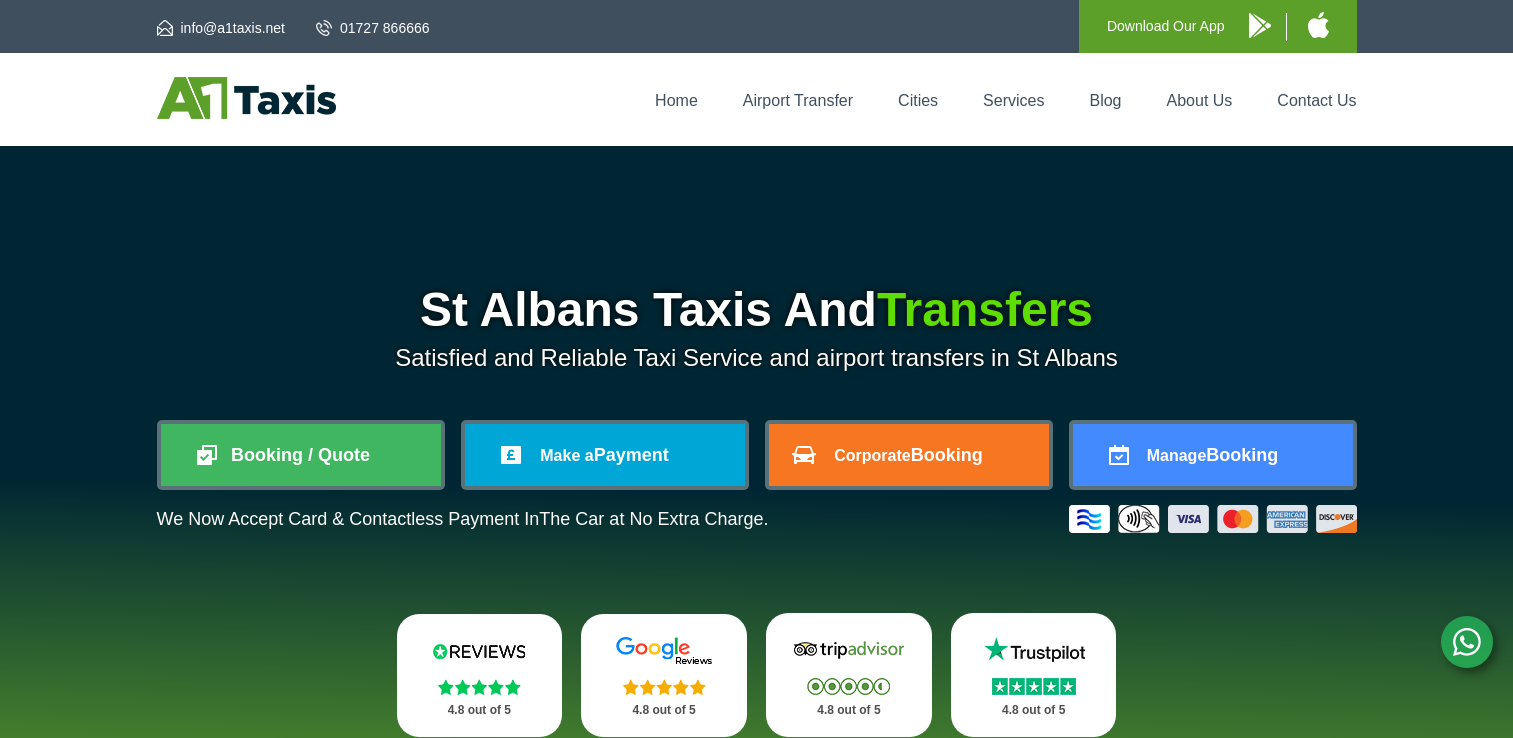 scroll, scrollTop: 0, scrollLeft: 0, axis: both 